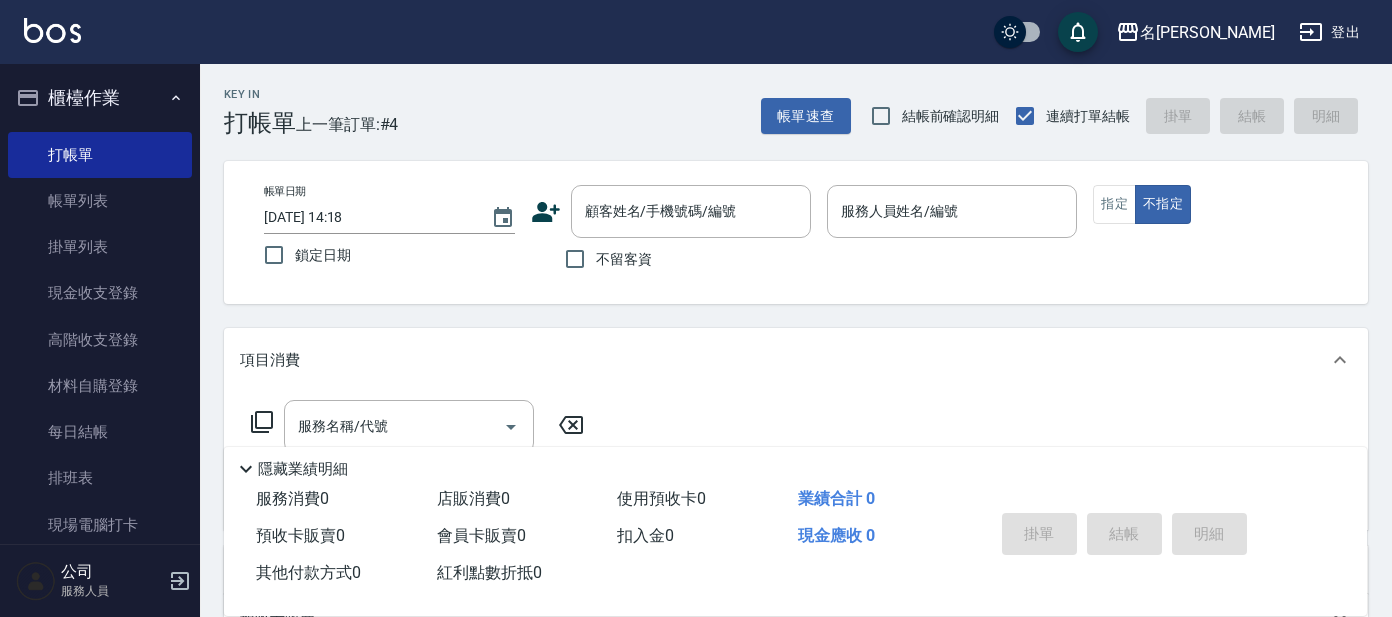 scroll, scrollTop: 0, scrollLeft: 0, axis: both 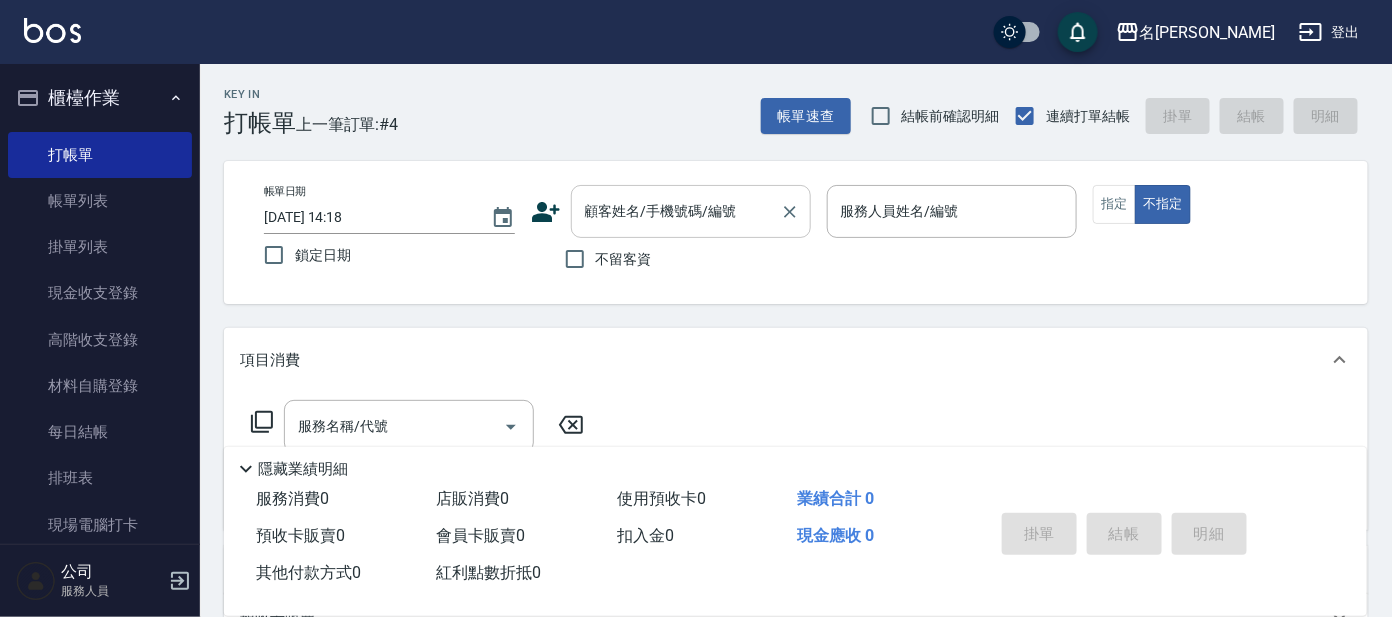click on "顧客姓名/手機號碼/編號" at bounding box center [676, 211] 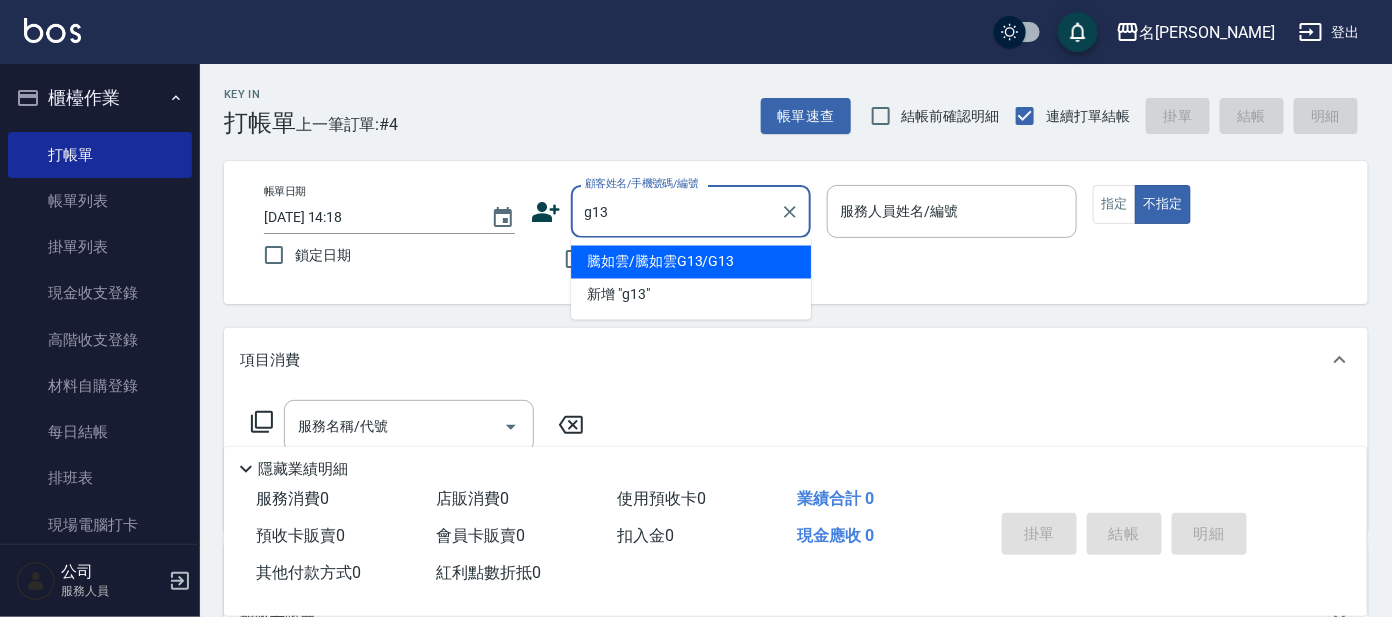 type on "騰如雲/騰如雲G13/G13" 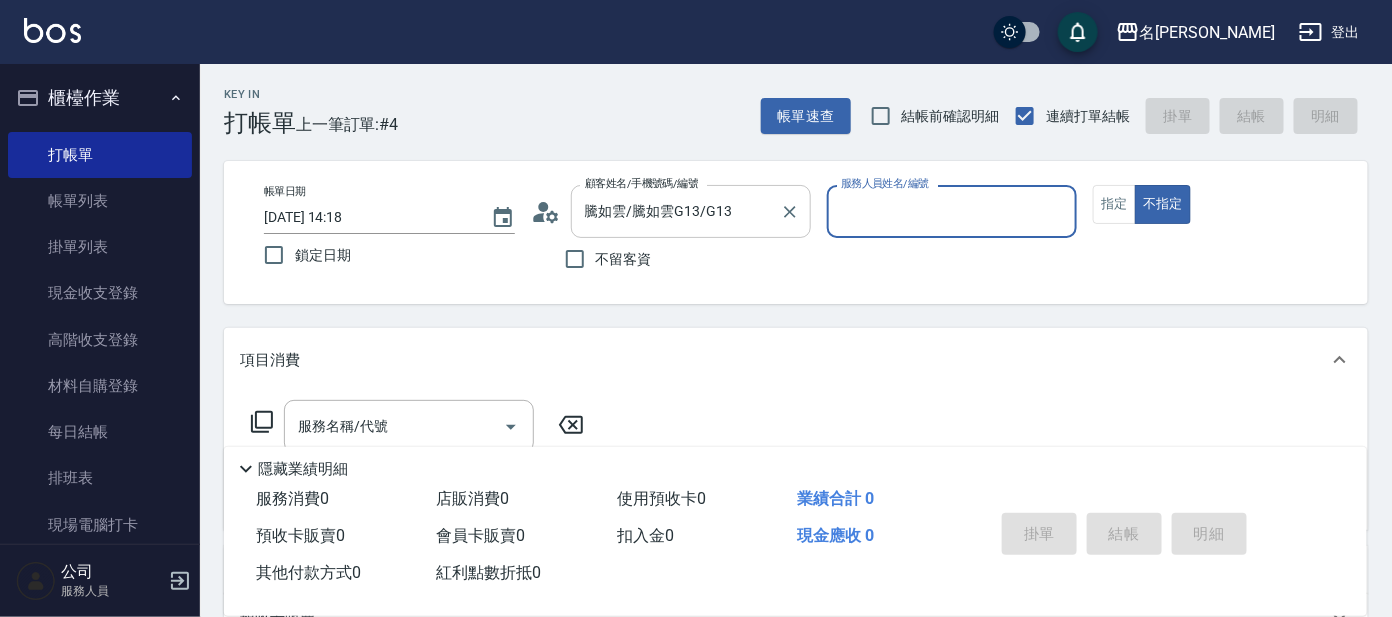 type on "[PERSON_NAME]-7" 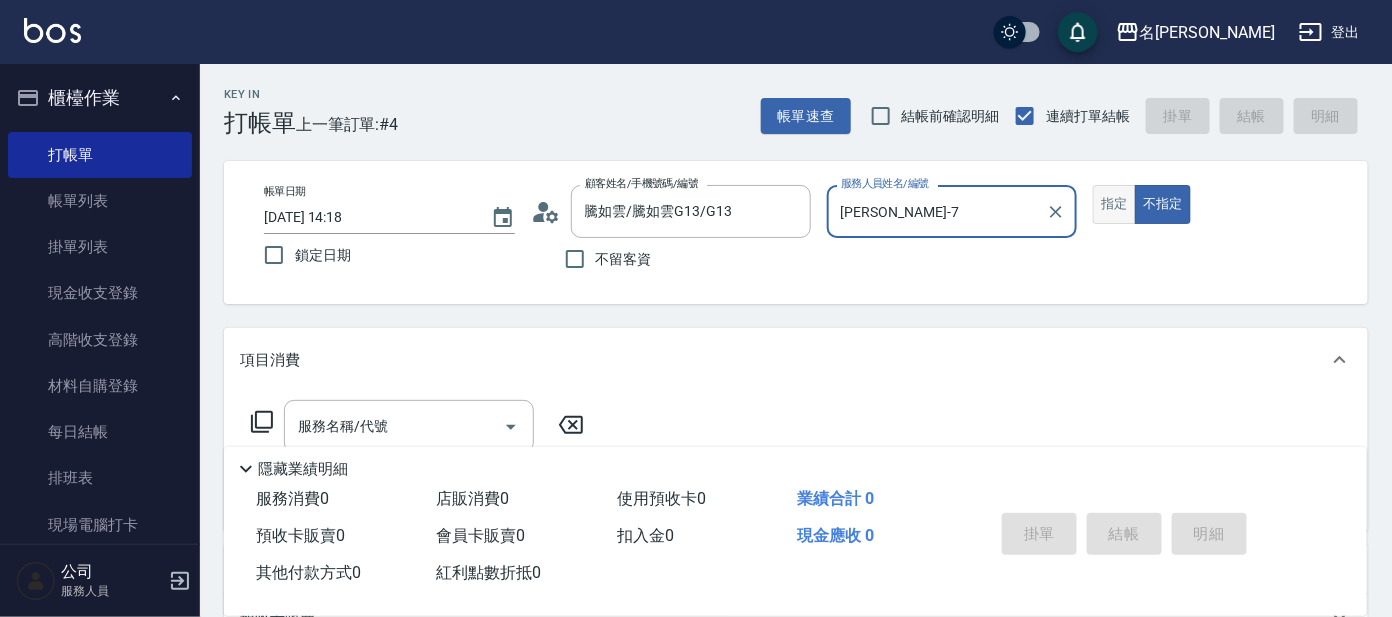 click on "指定" at bounding box center (1114, 204) 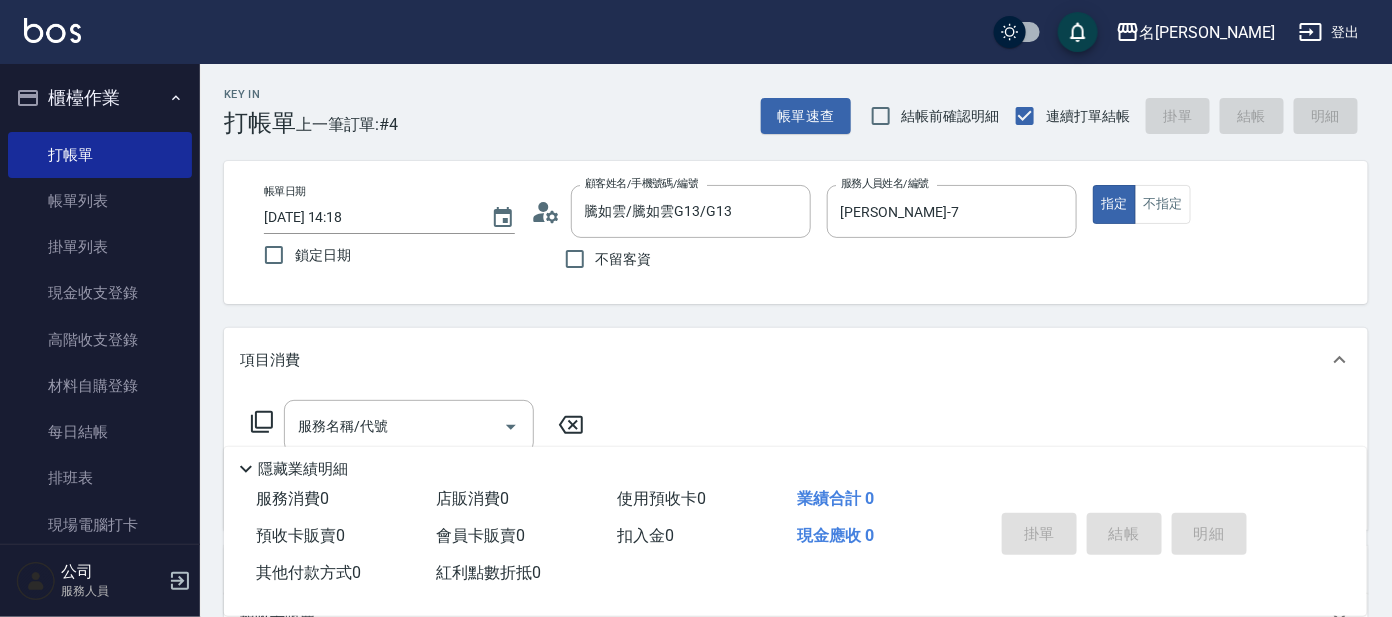click 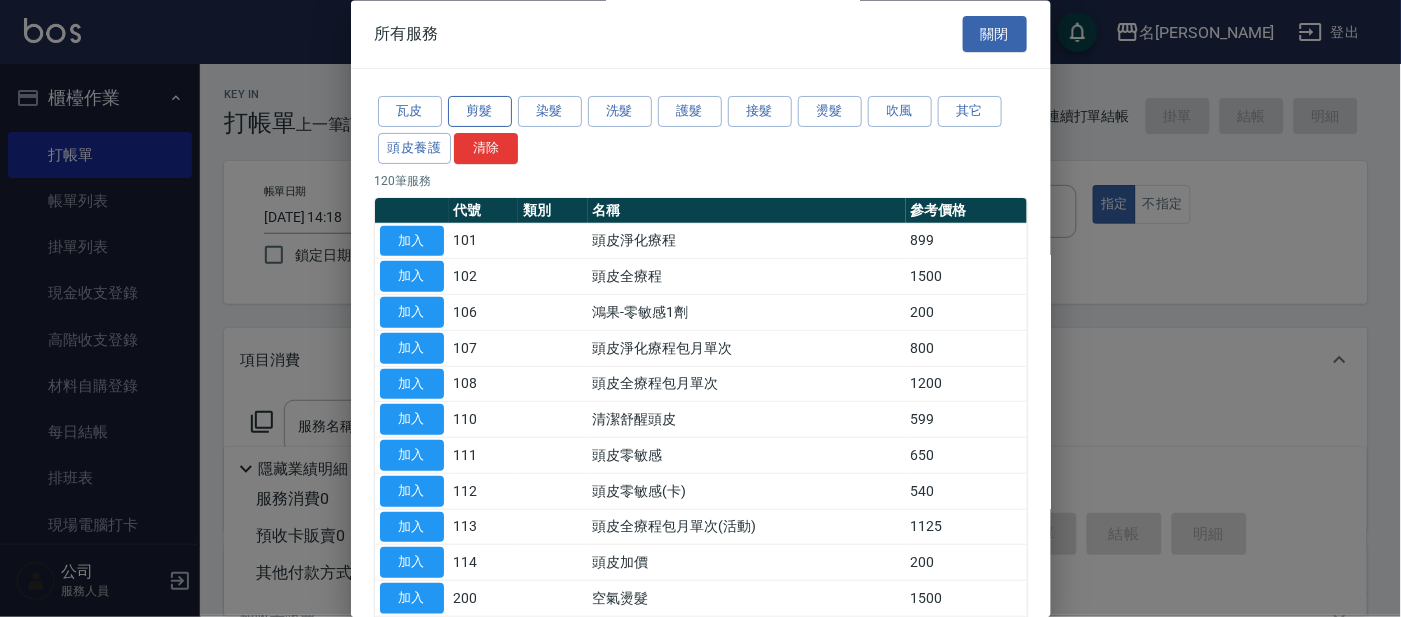 click on "剪髮" at bounding box center [480, 112] 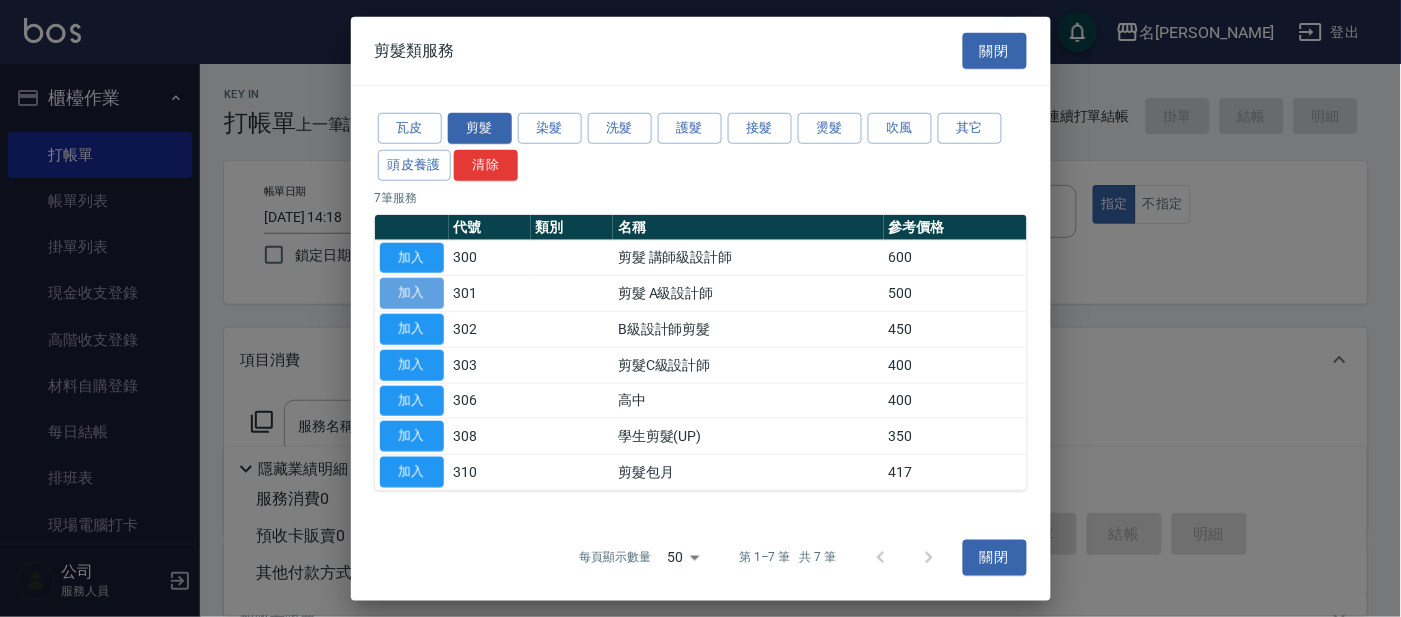click on "加入" at bounding box center (412, 293) 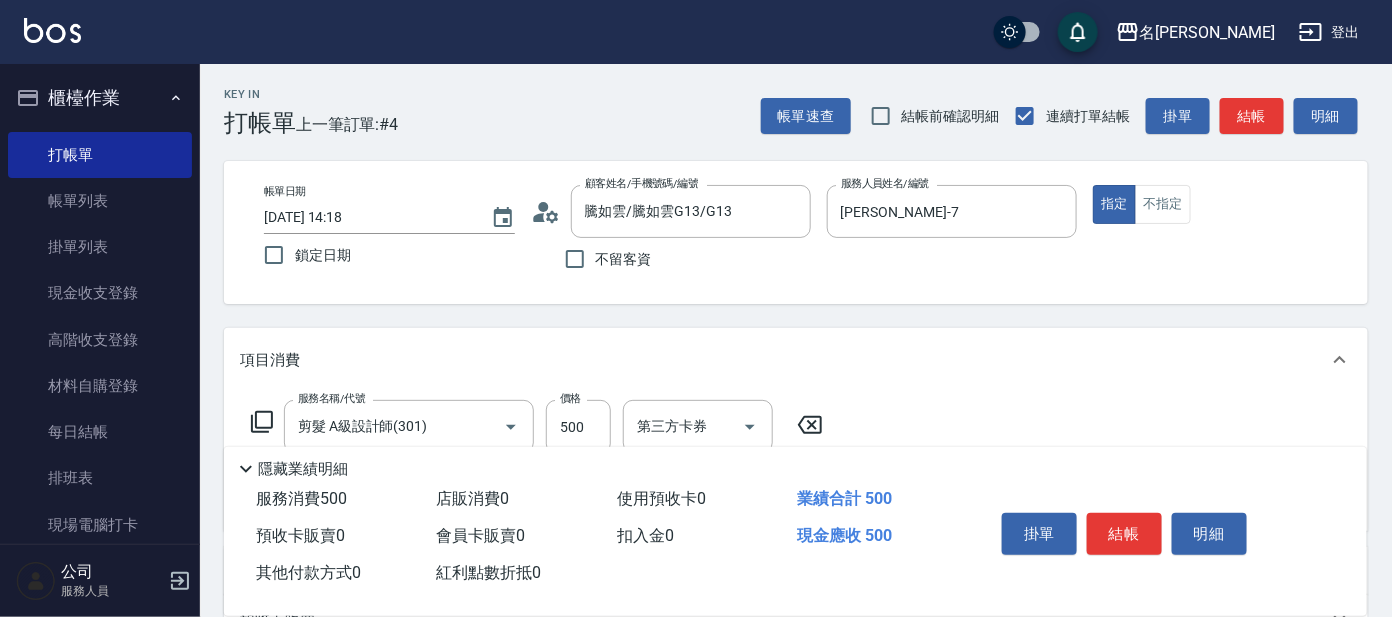 click 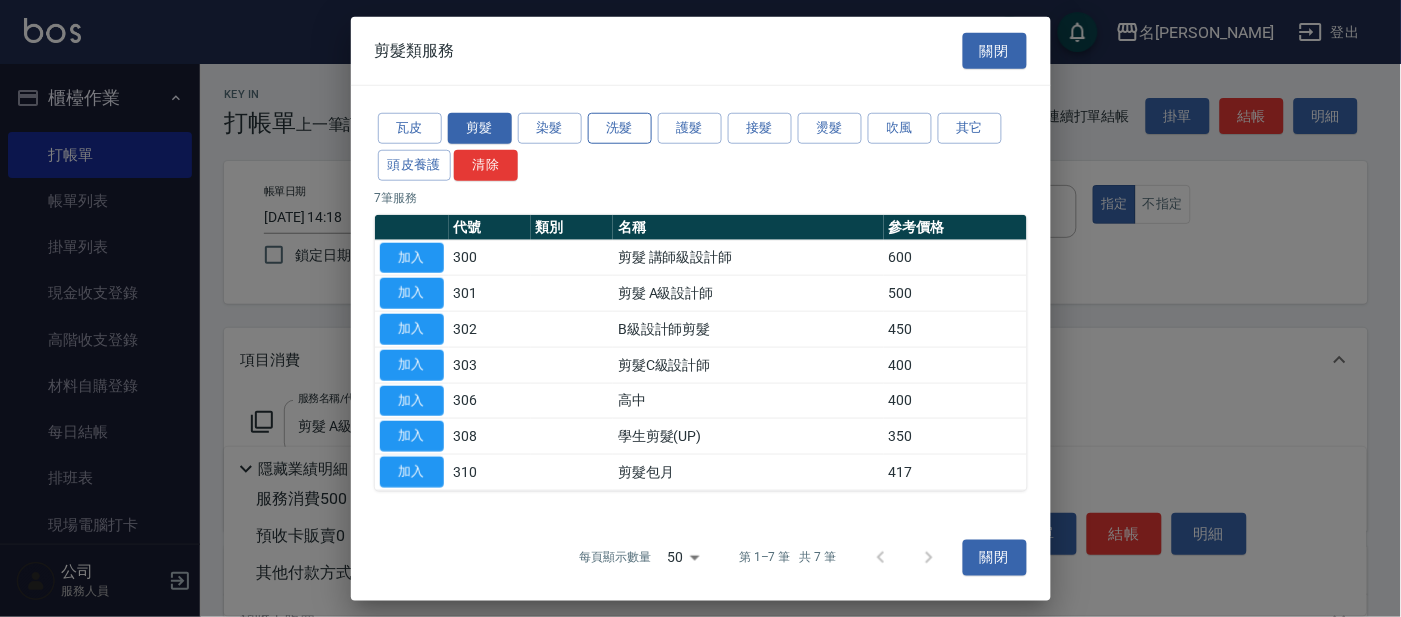 click on "洗髮" at bounding box center (620, 128) 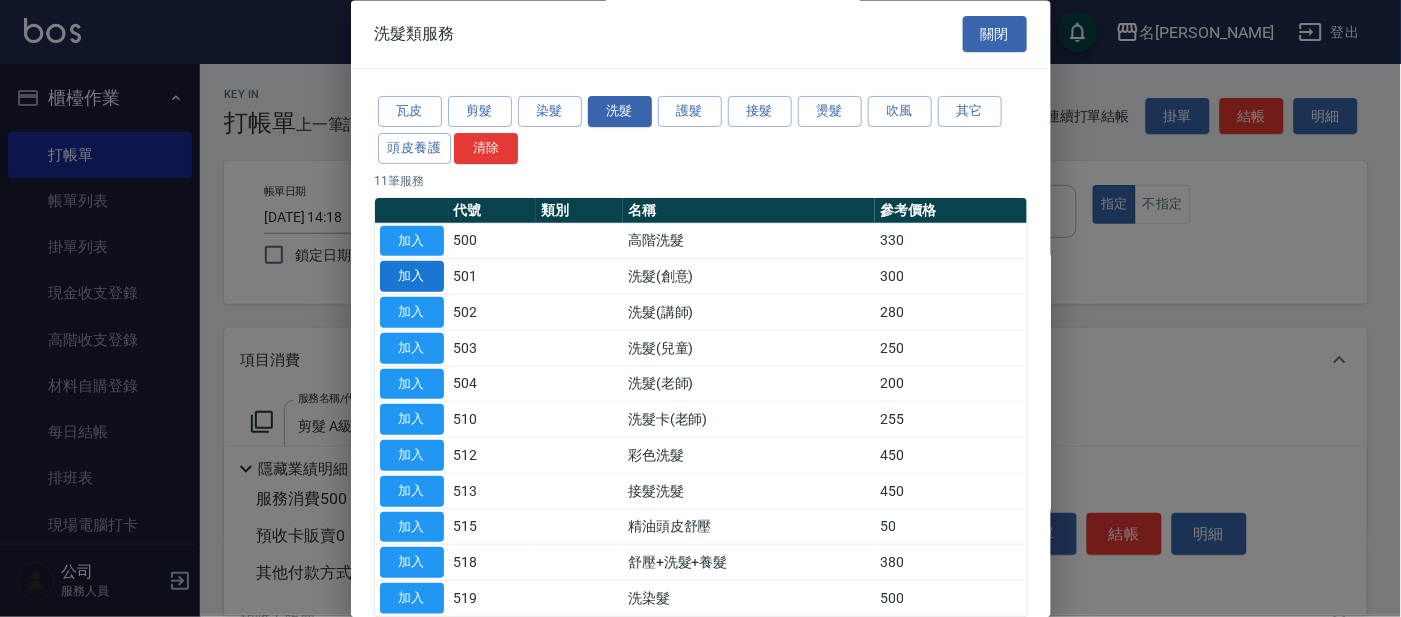click on "加入" at bounding box center (412, 277) 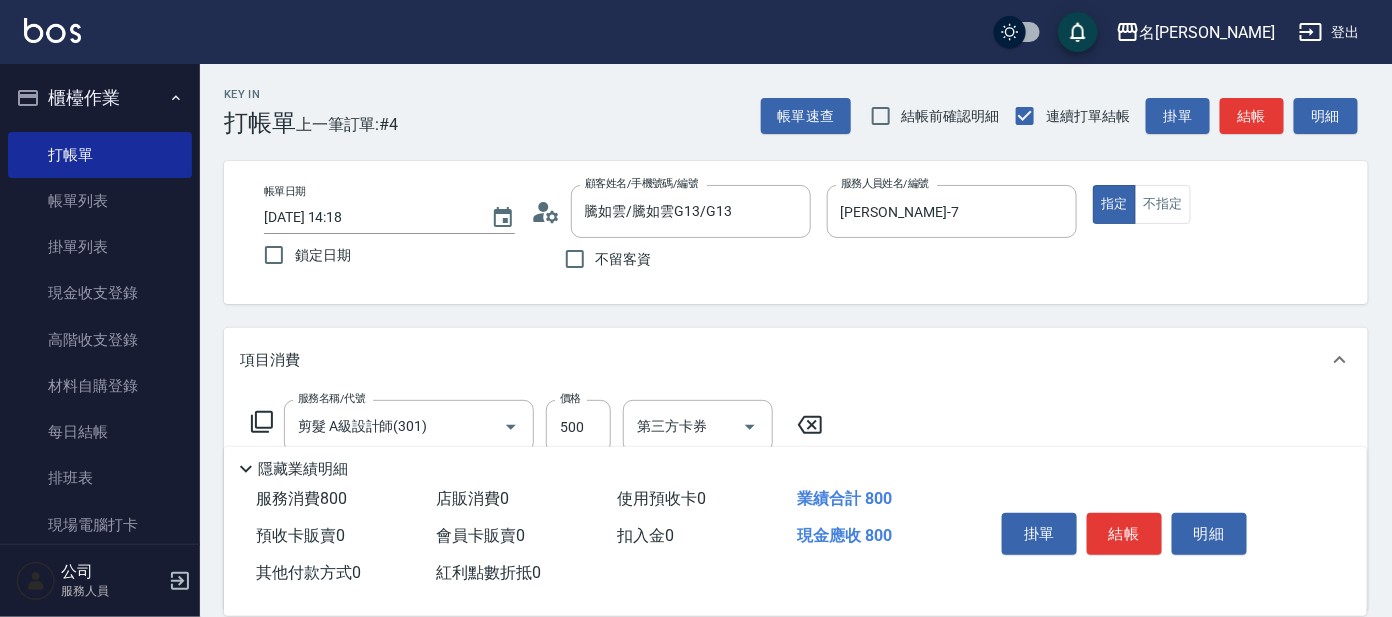 click 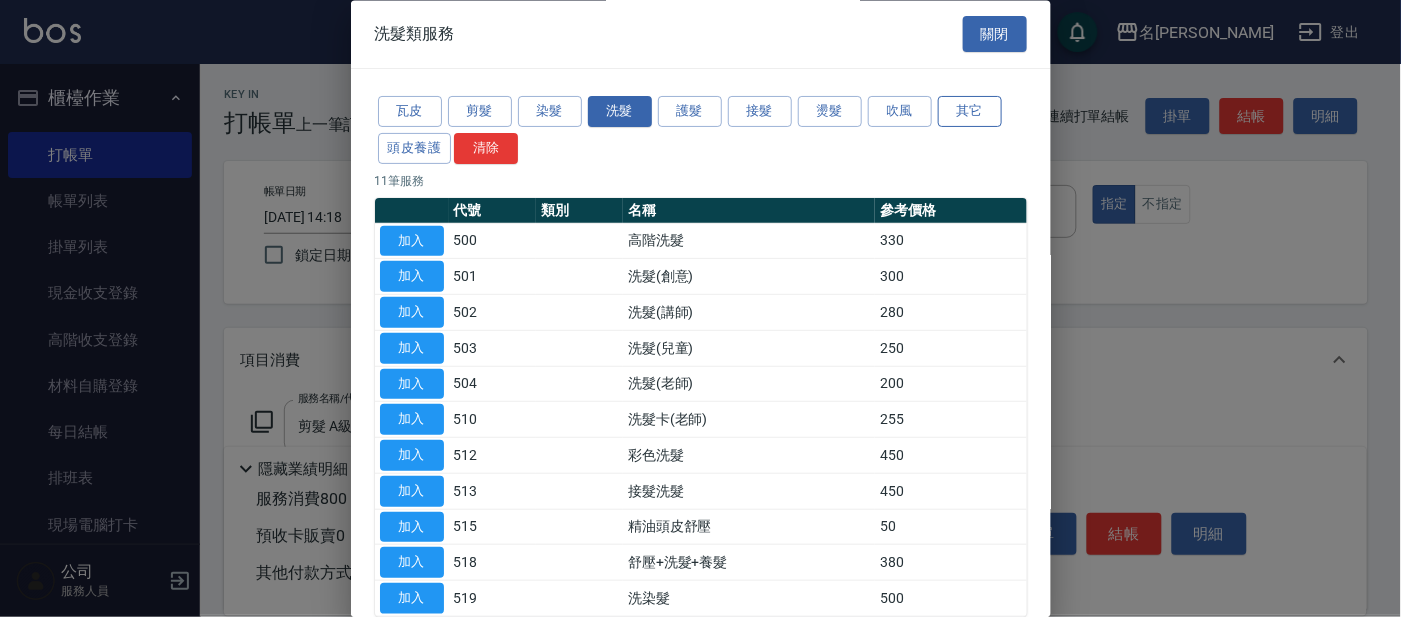 click on "其它" at bounding box center (970, 112) 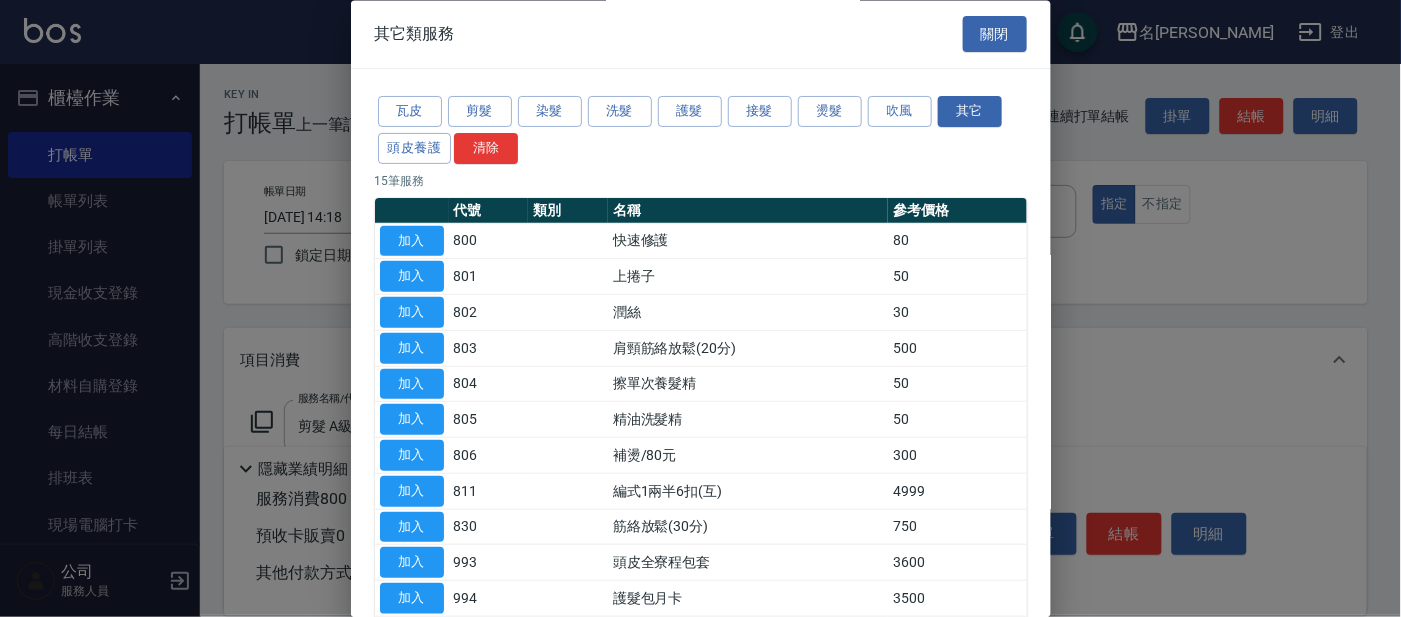drag, startPoint x: 416, startPoint y: 240, endPoint x: 467, endPoint y: 234, distance: 51.351727 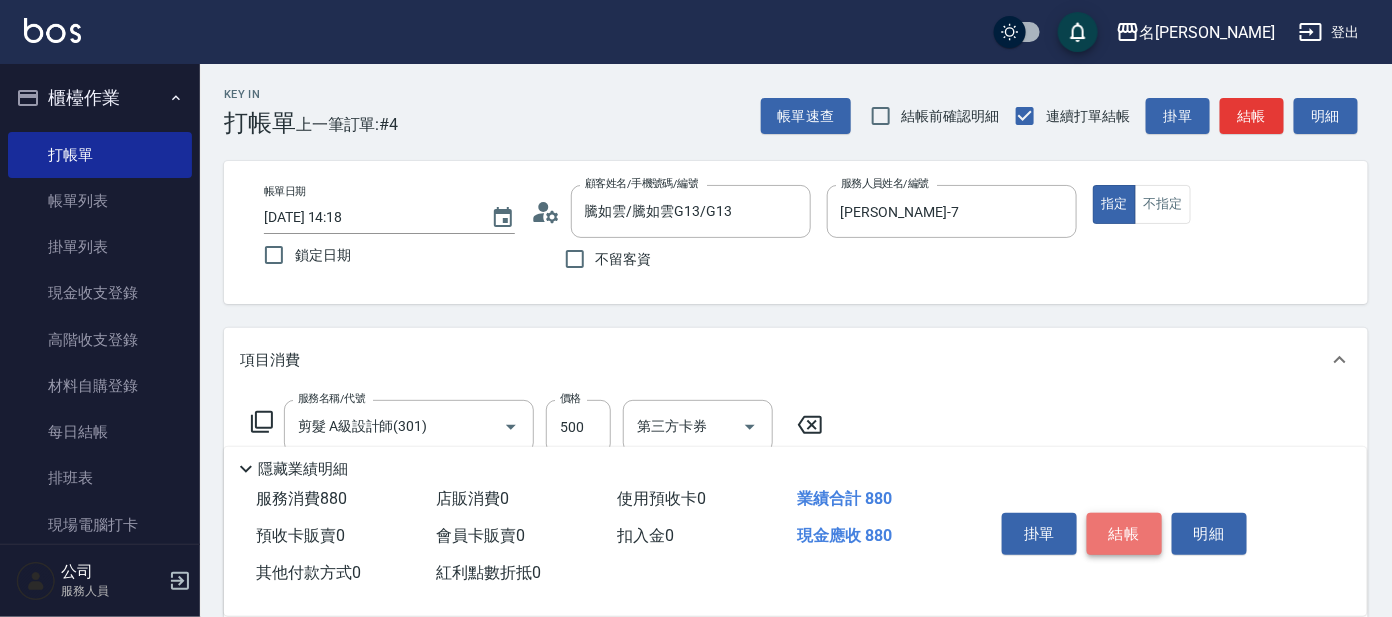 click on "結帳" at bounding box center (1124, 534) 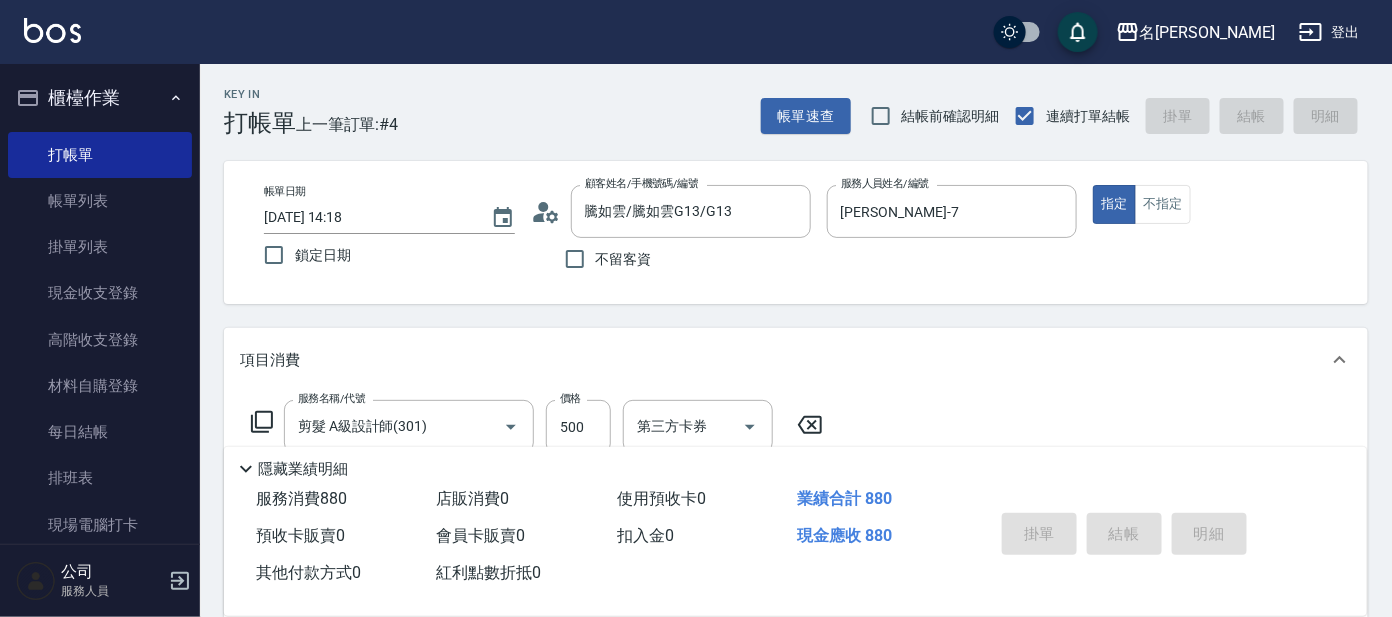 type on "[DATE] 15:07" 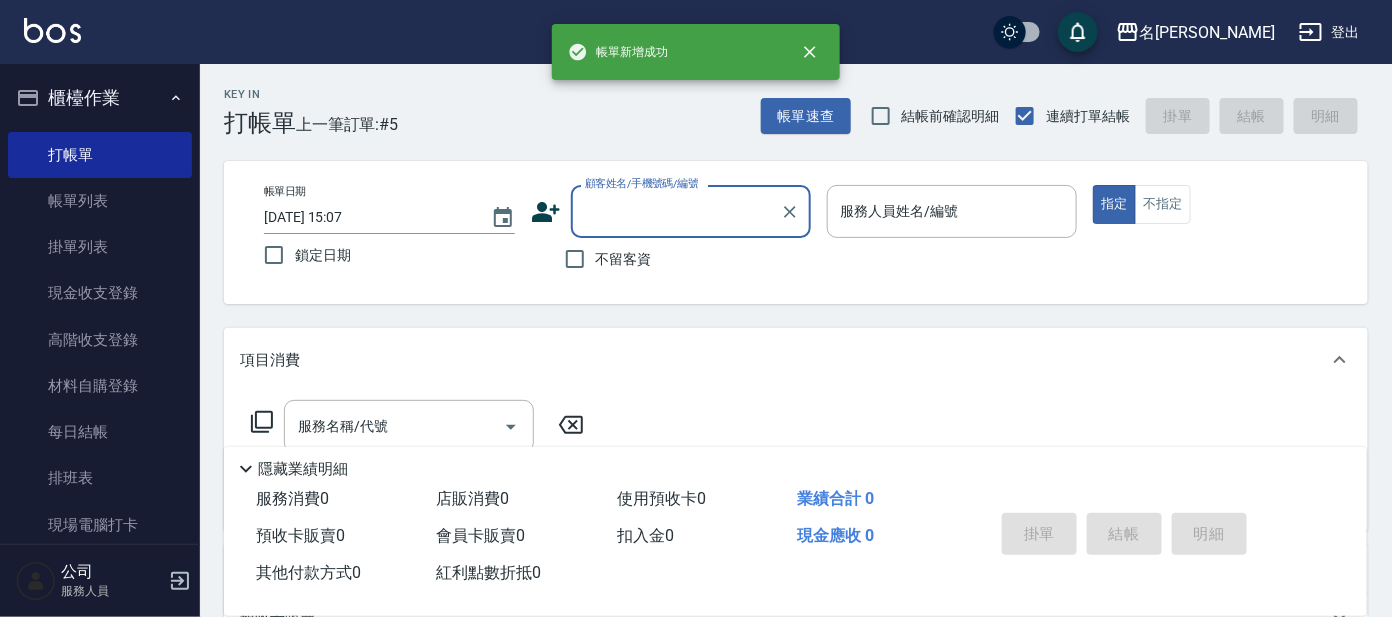 click on "顧客姓名/手機號碼/編號" at bounding box center [676, 211] 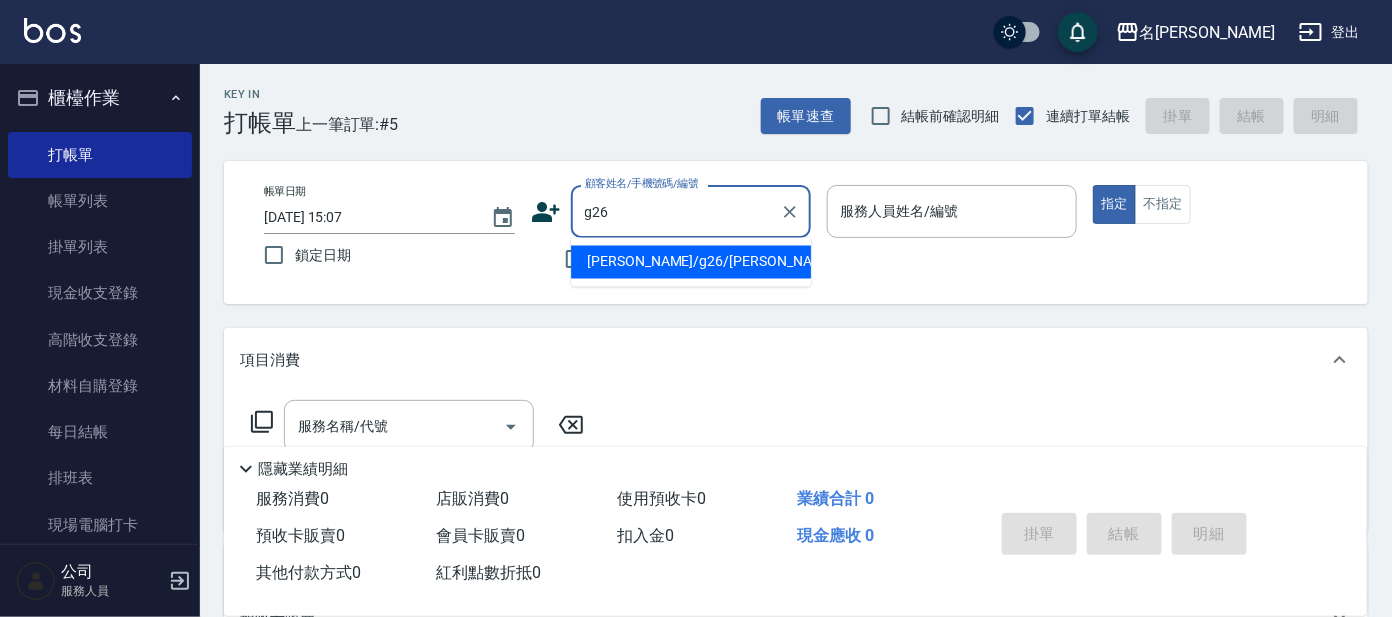 type on "[PERSON_NAME]/g26/[PERSON_NAME]" 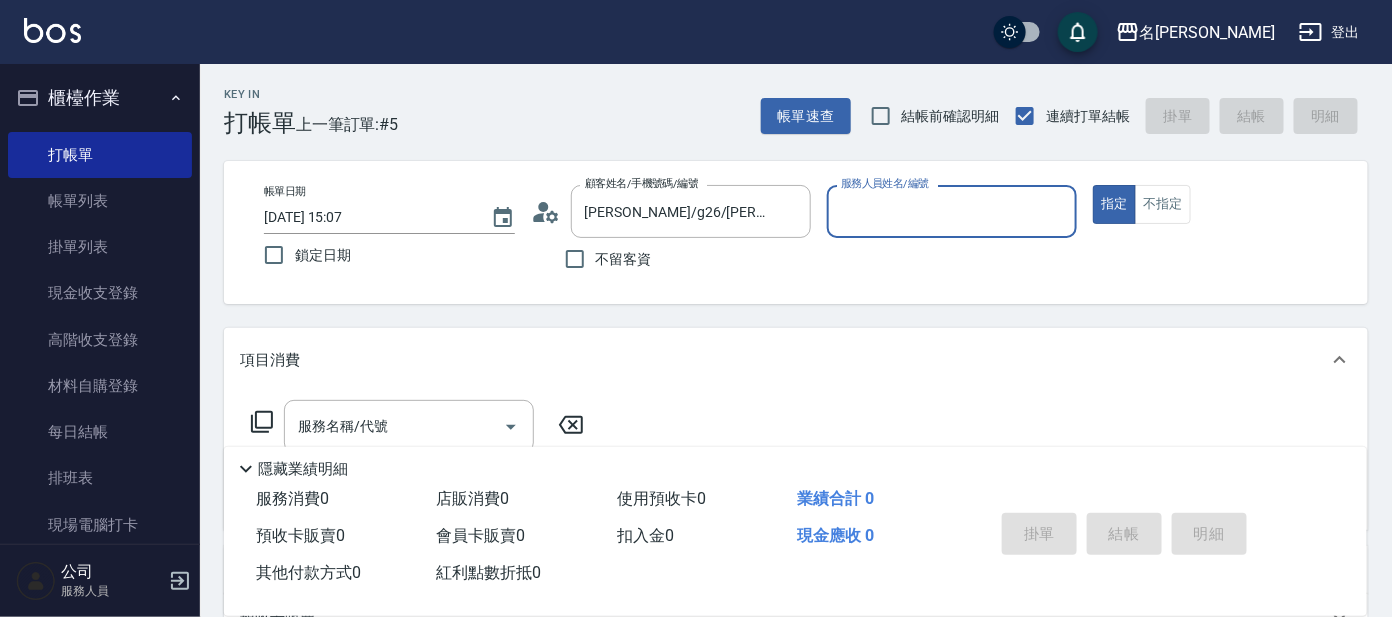 click on "服務人員姓名/編號" at bounding box center (952, 211) 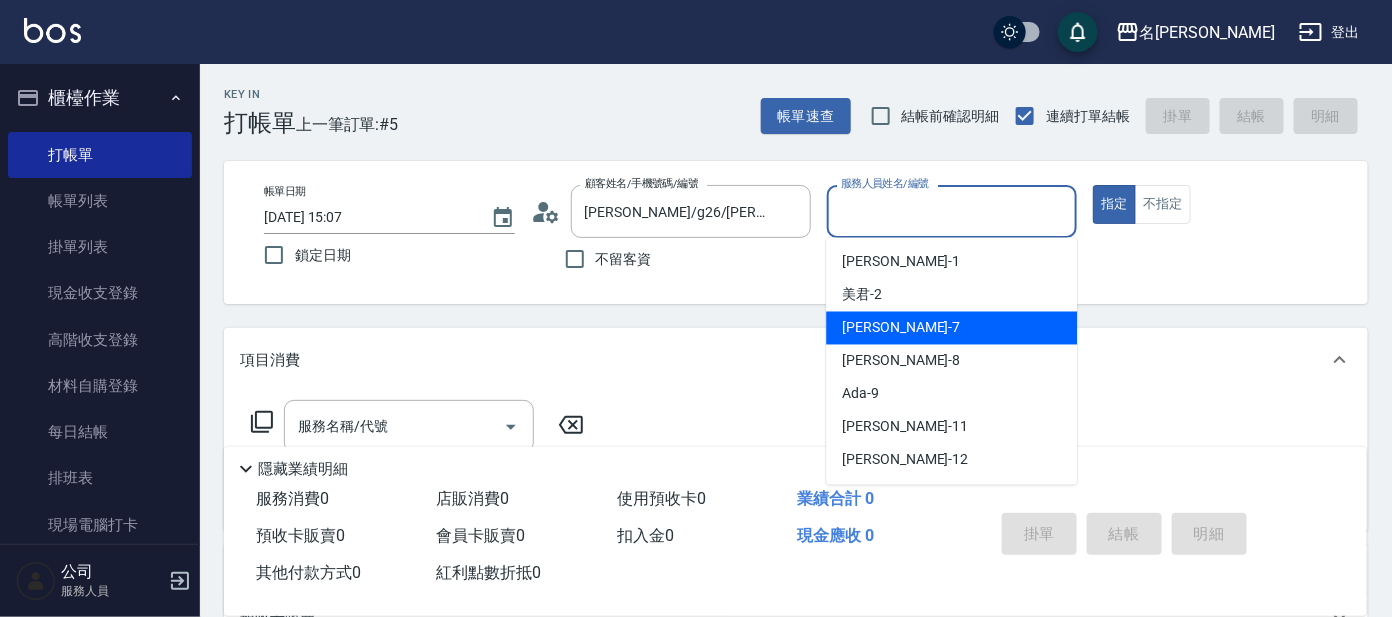 click on "[PERSON_NAME] -7" at bounding box center [901, 328] 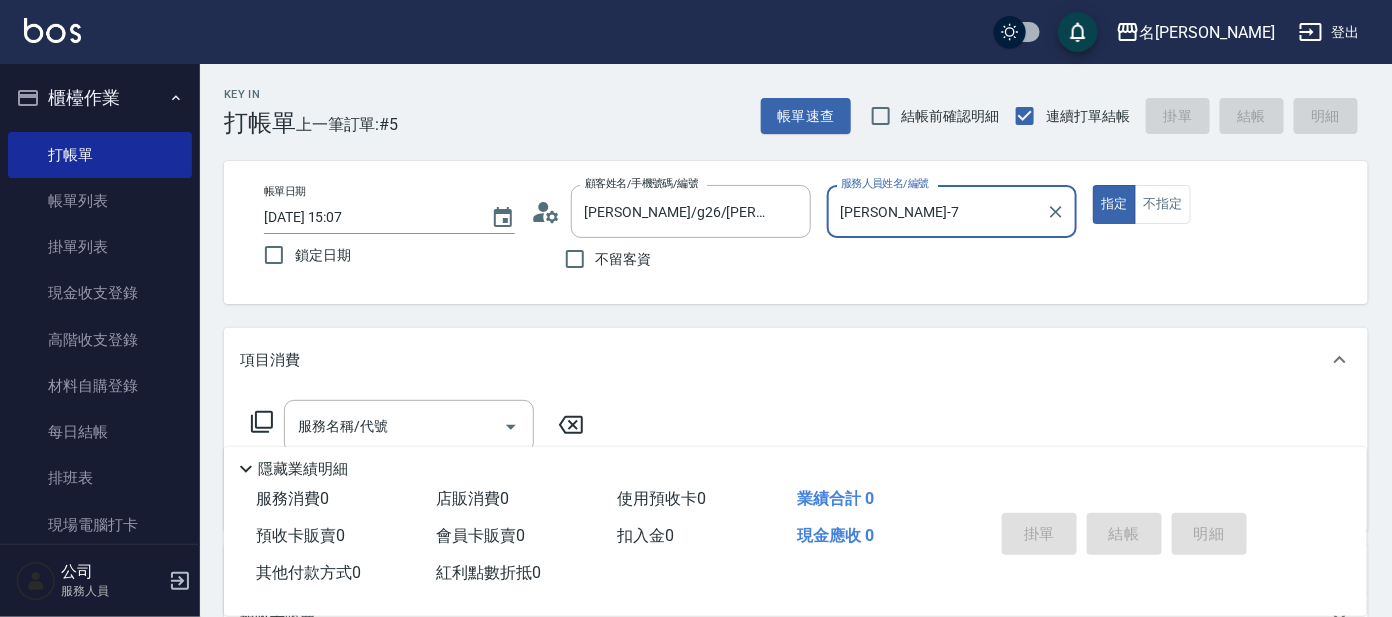 click 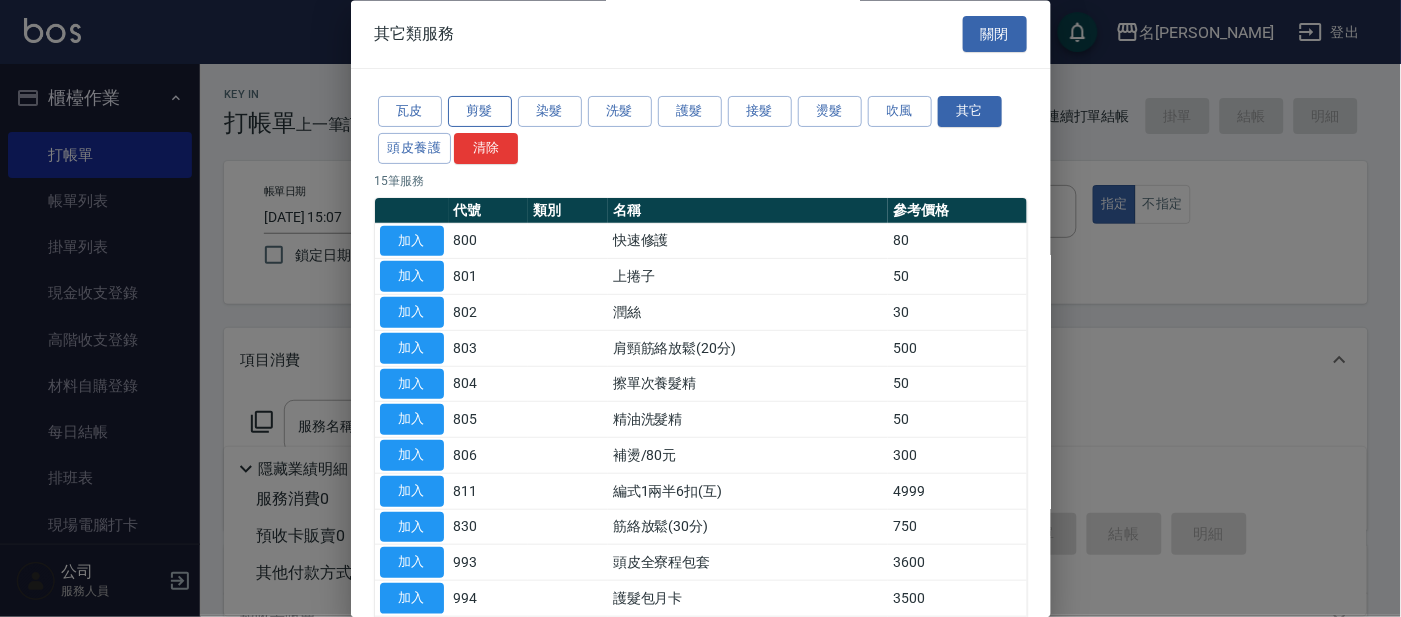 click on "剪髮" at bounding box center (480, 112) 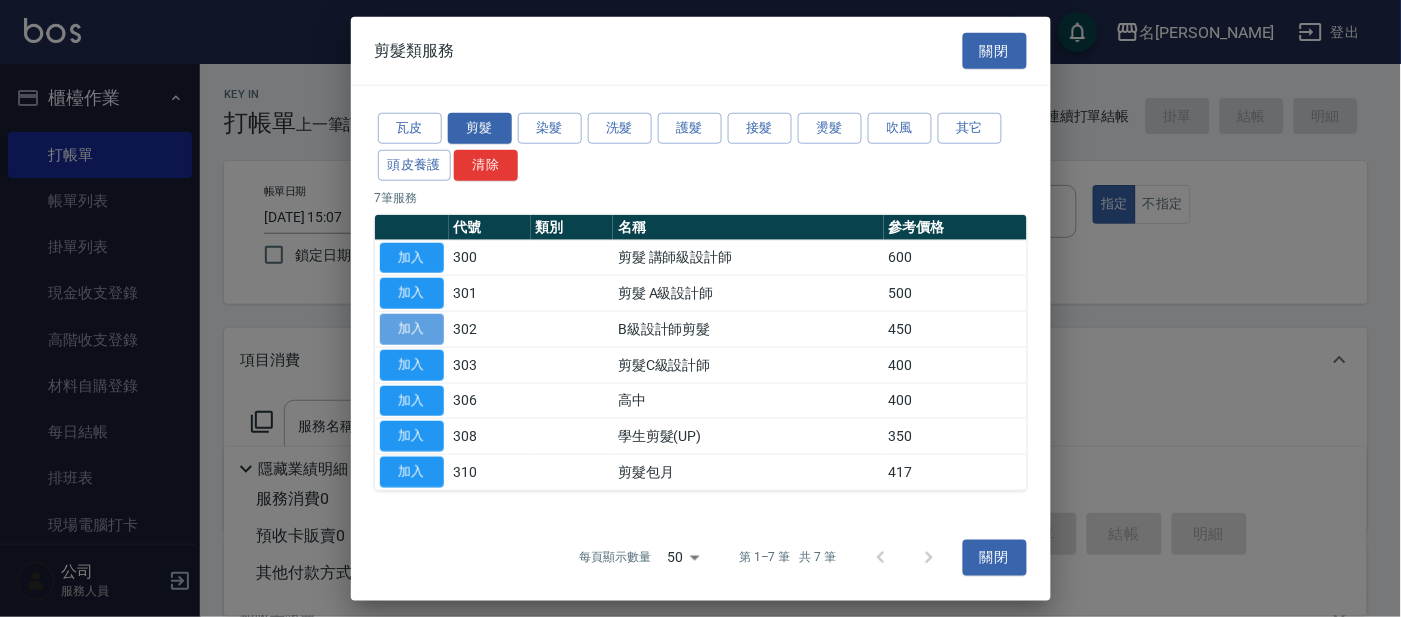 click on "加入" at bounding box center [412, 329] 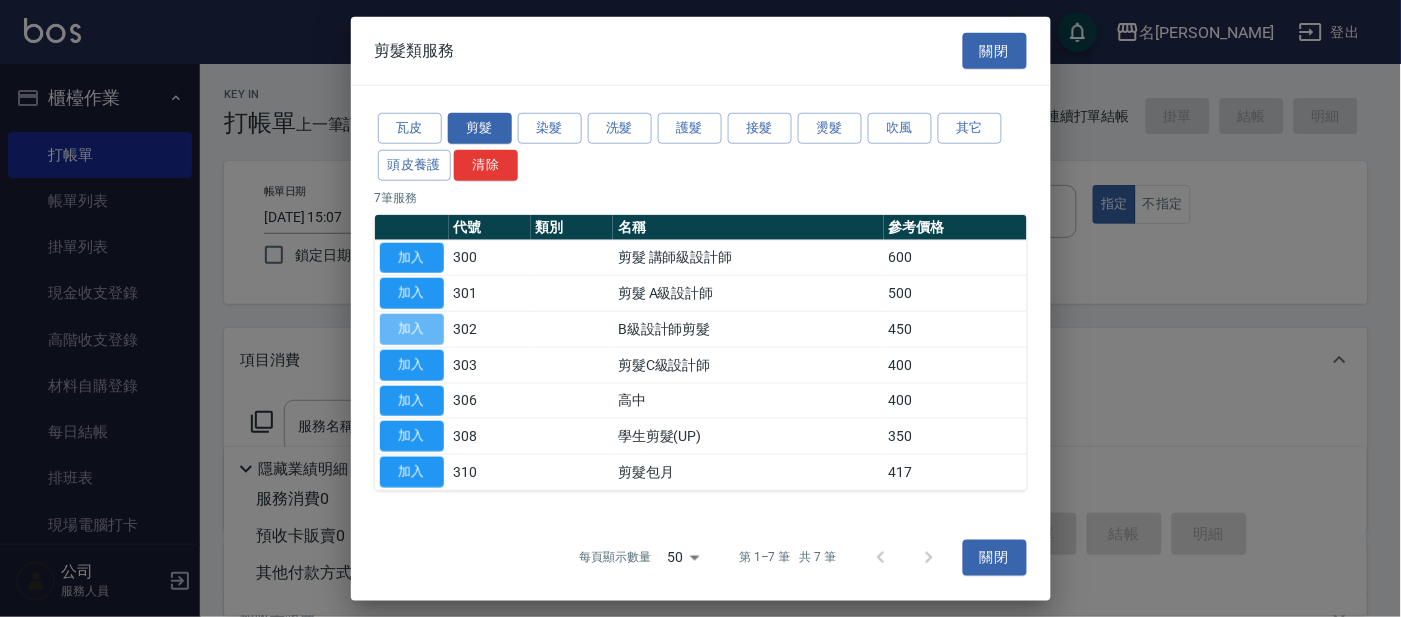 type on "B級設計師剪髮(302)" 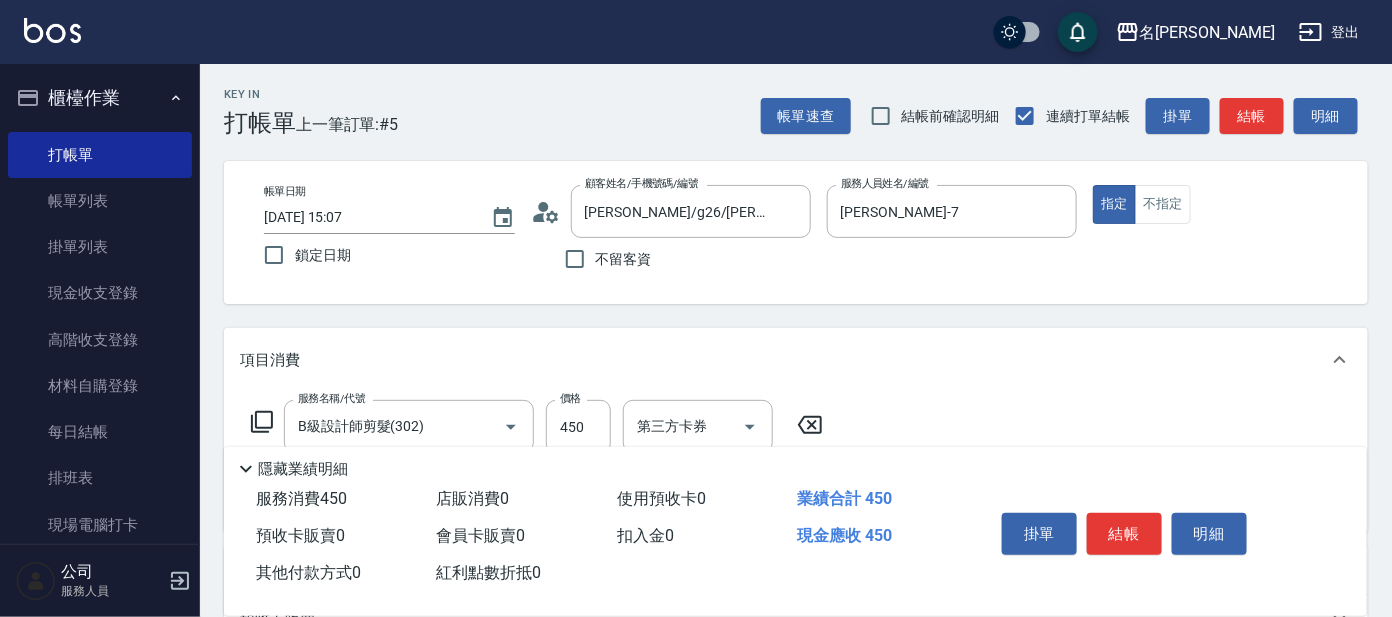click on "結帳" at bounding box center (1124, 534) 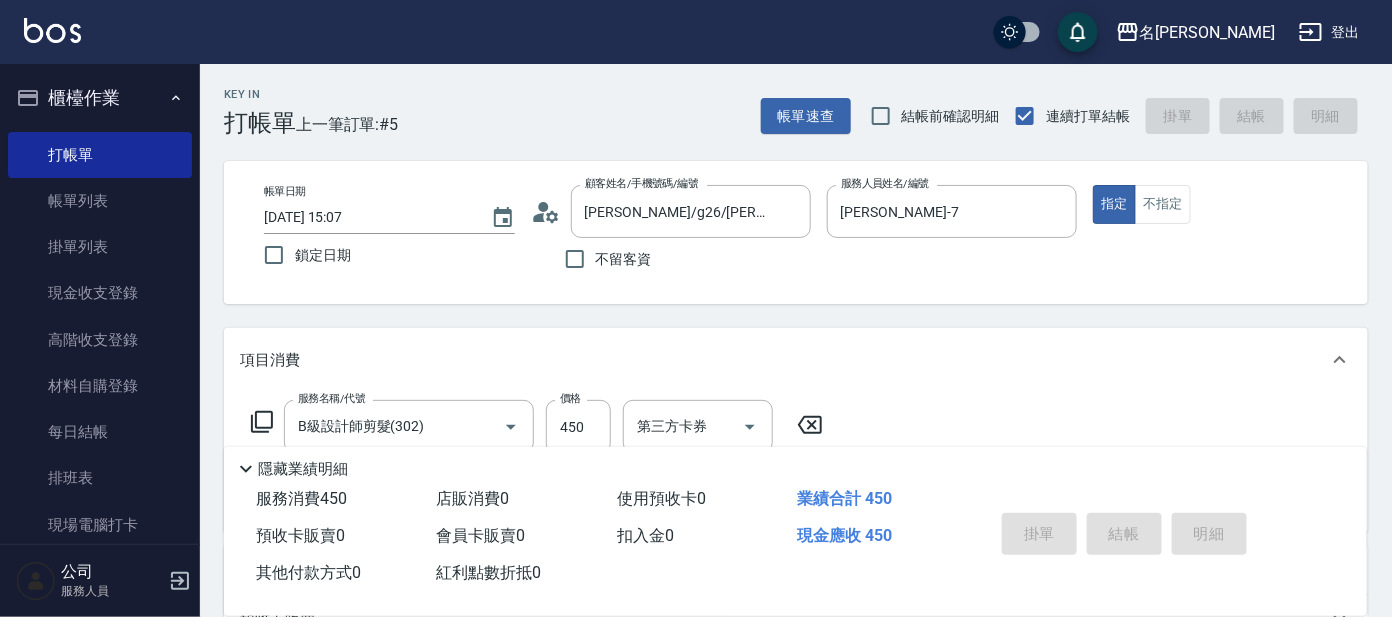 type 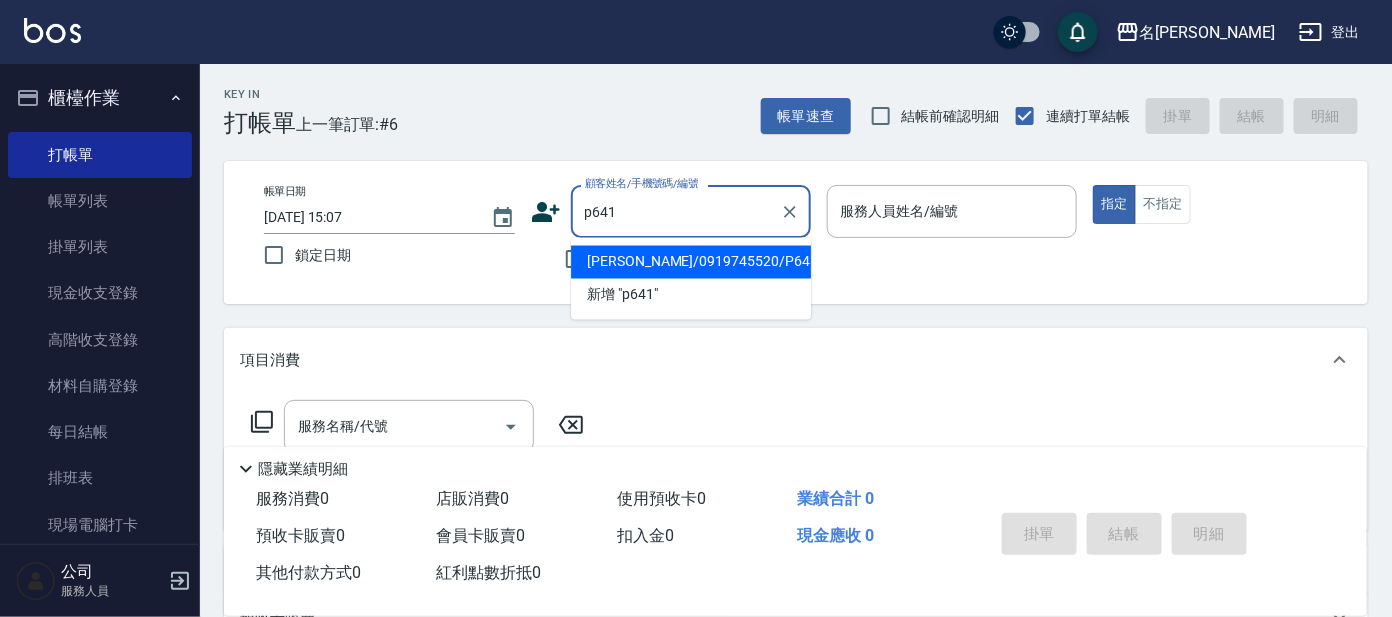 type on "[PERSON_NAME]/0919745520/P641" 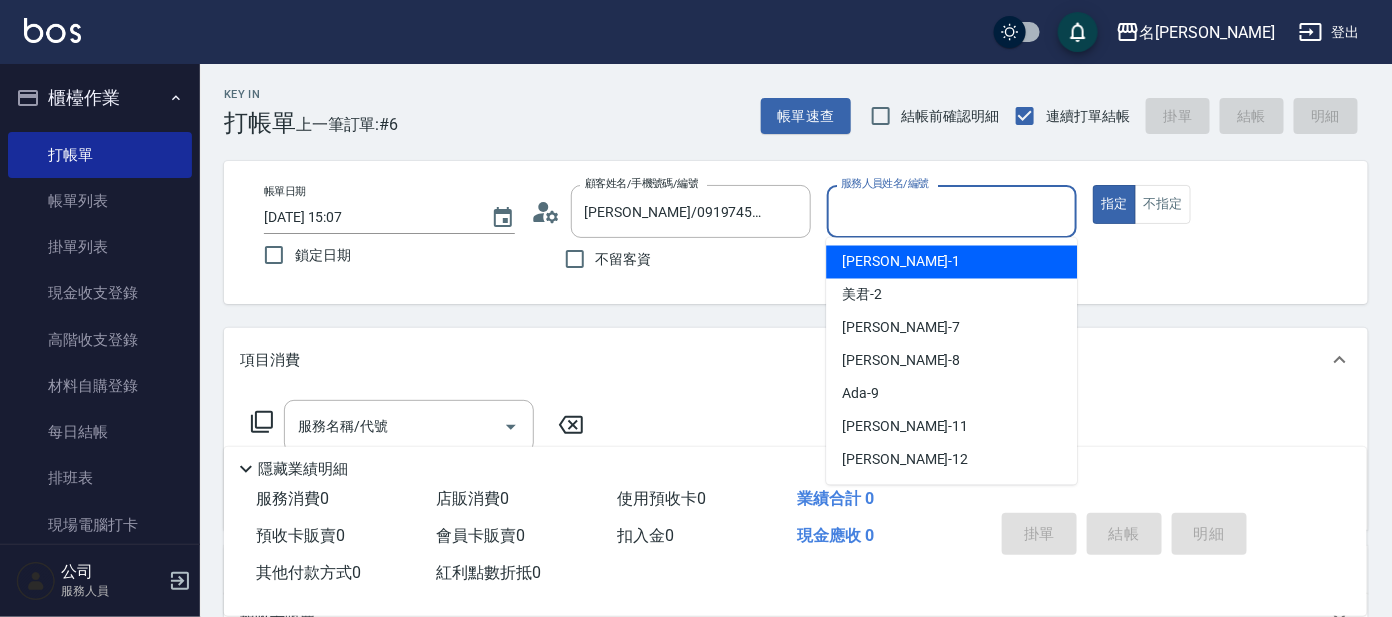 click on "服務人員姓名/編號" at bounding box center (952, 211) 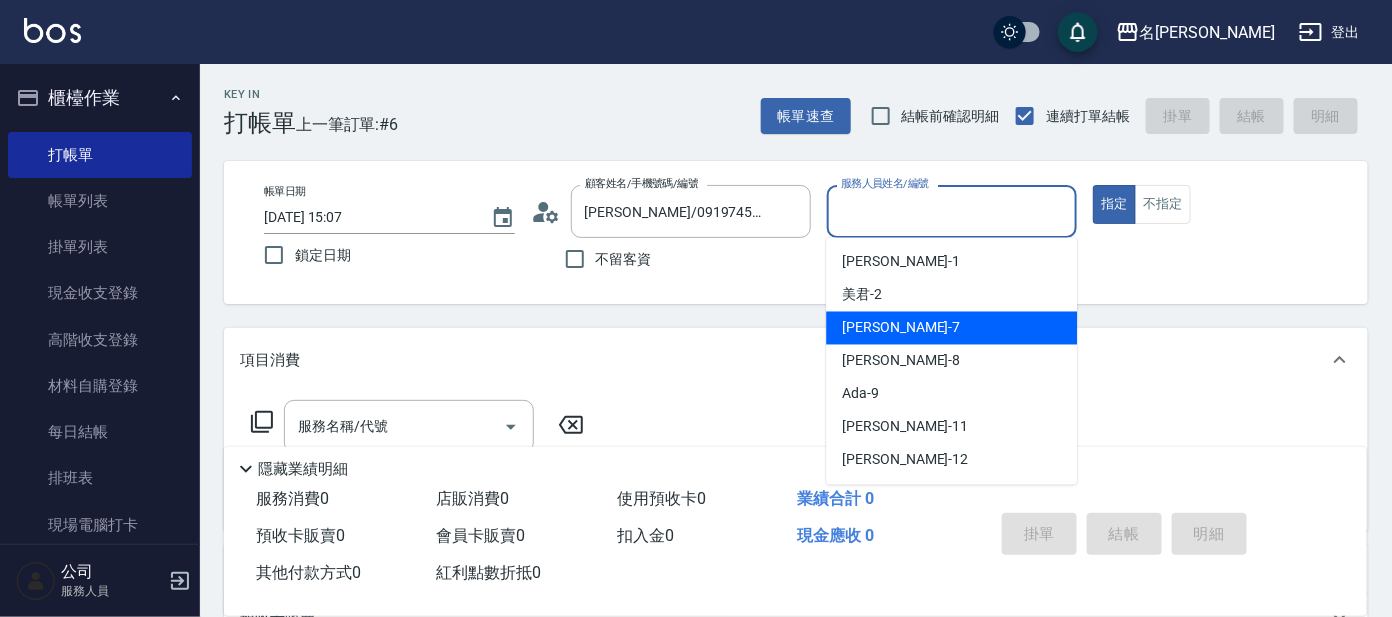 click on "[PERSON_NAME] -7" at bounding box center [901, 328] 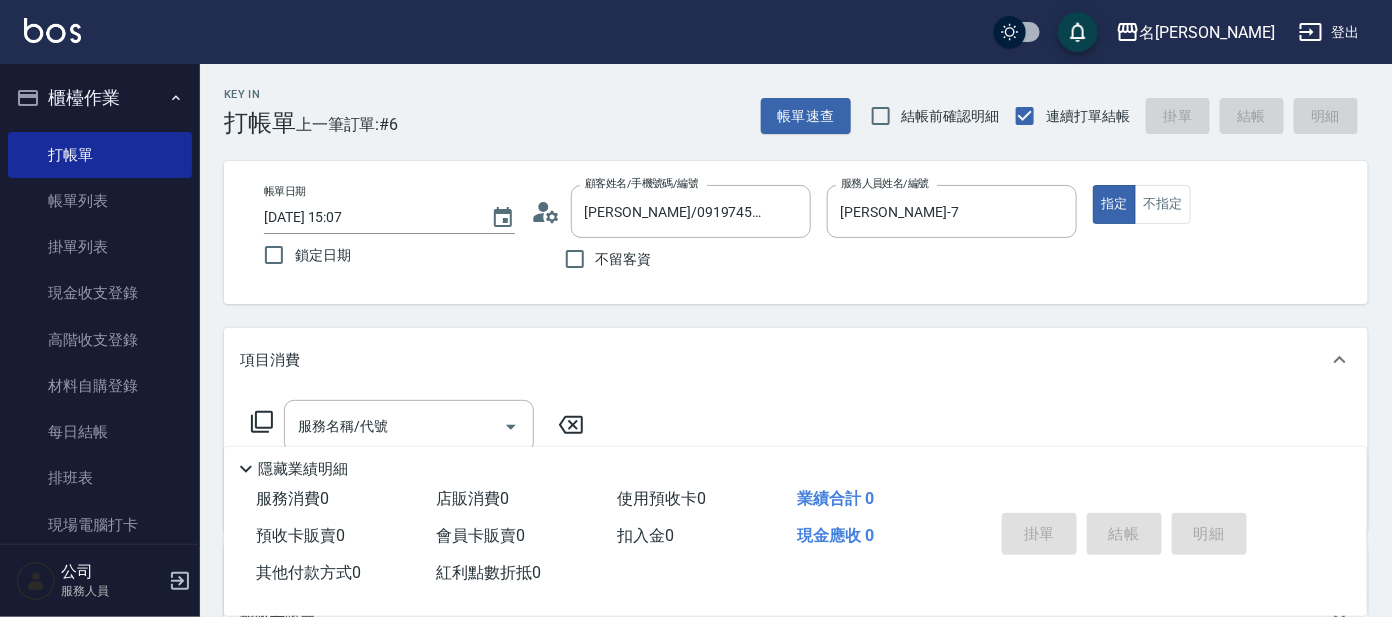 click 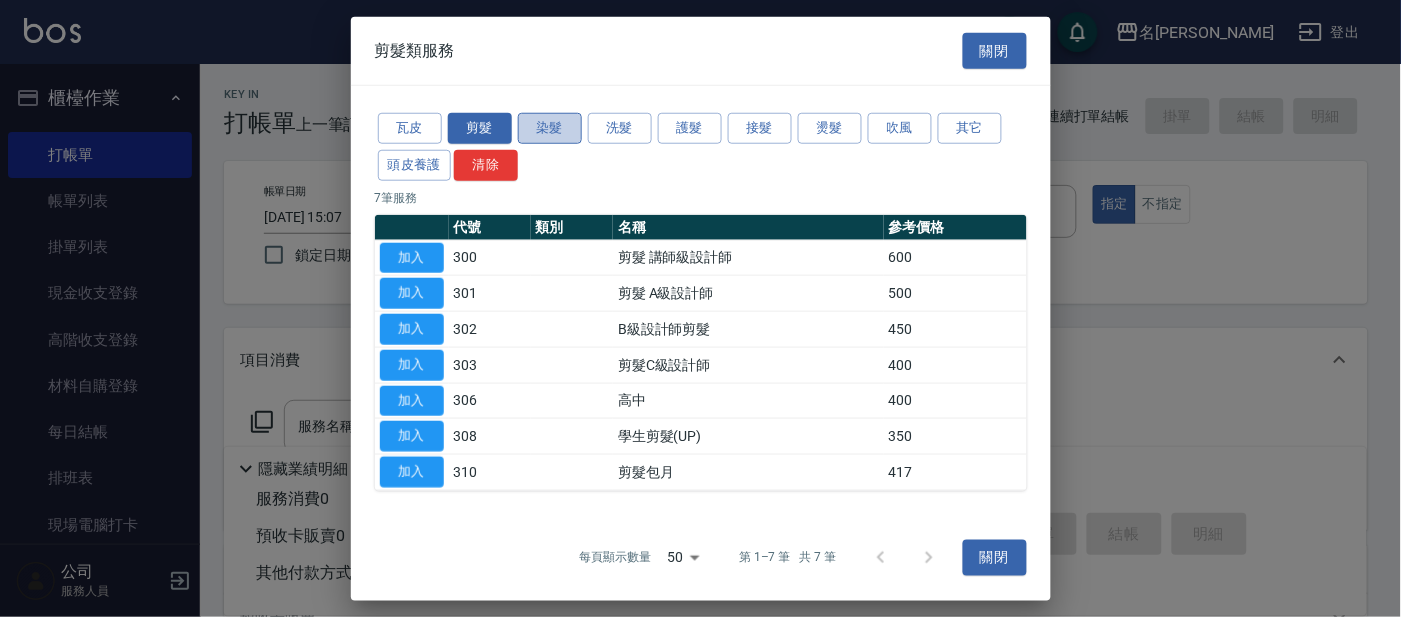 click on "染髮" at bounding box center [550, 128] 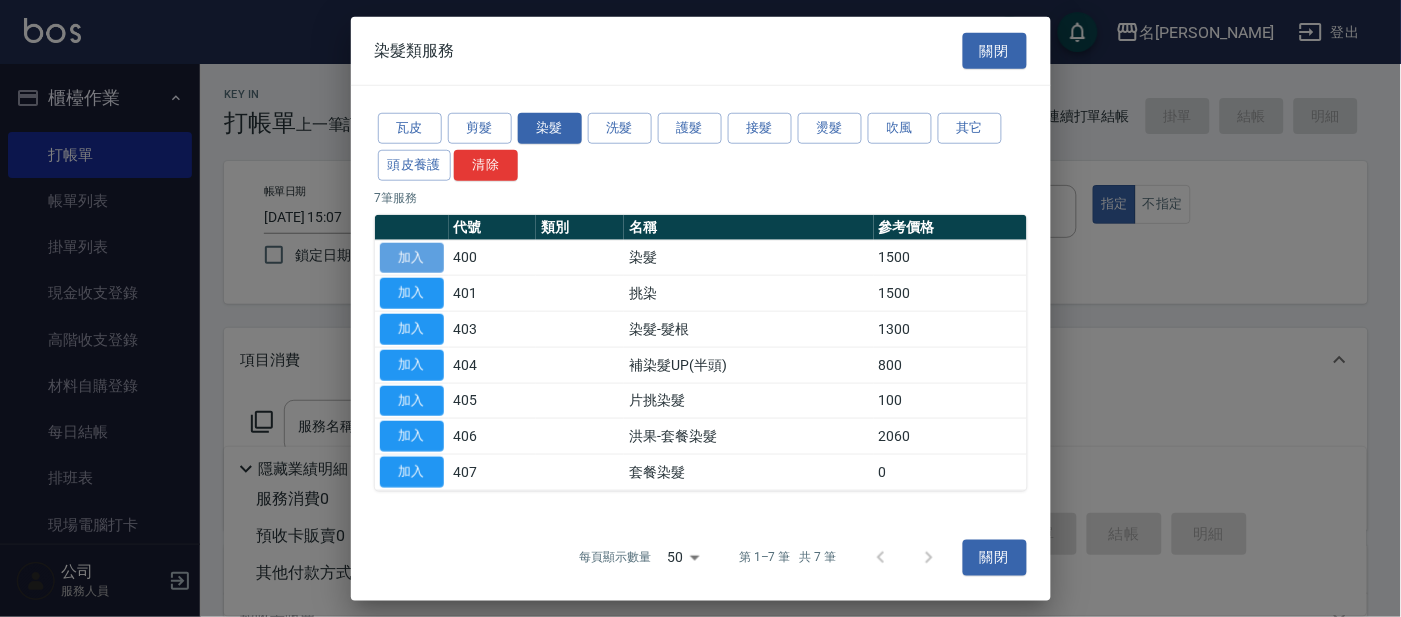 drag, startPoint x: 390, startPoint y: 254, endPoint x: 446, endPoint y: 267, distance: 57.48913 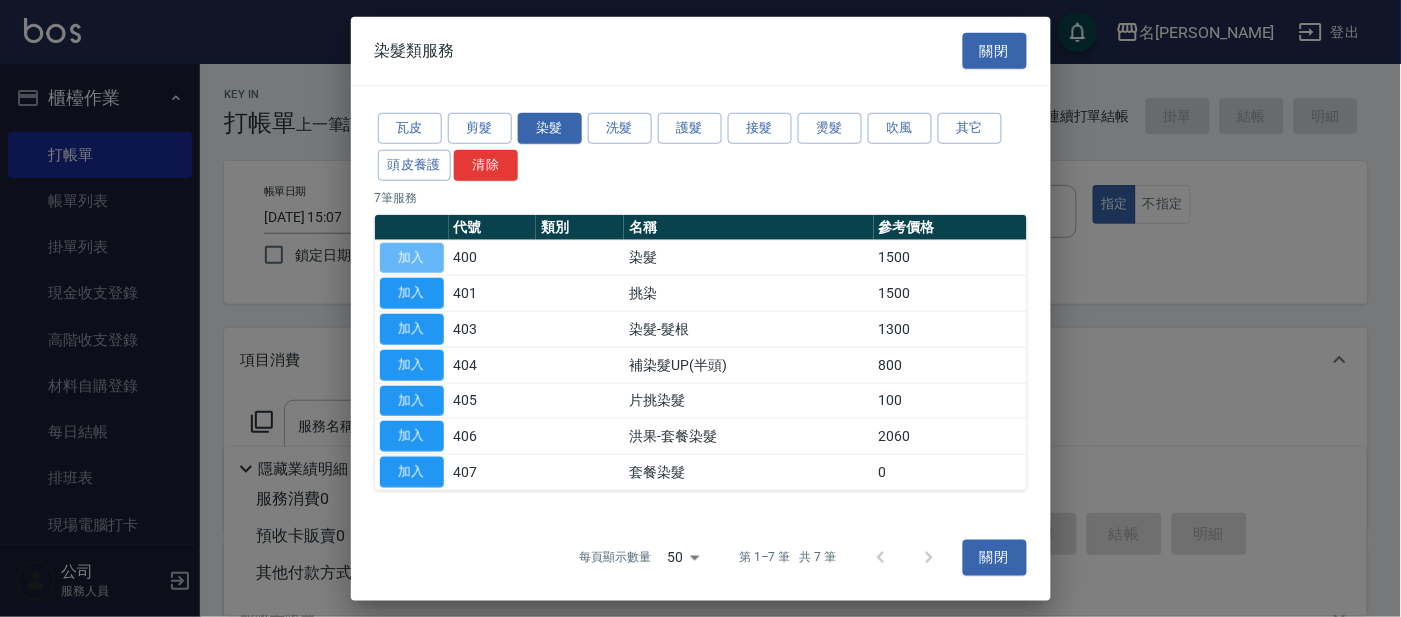 click on "加入" at bounding box center [412, 257] 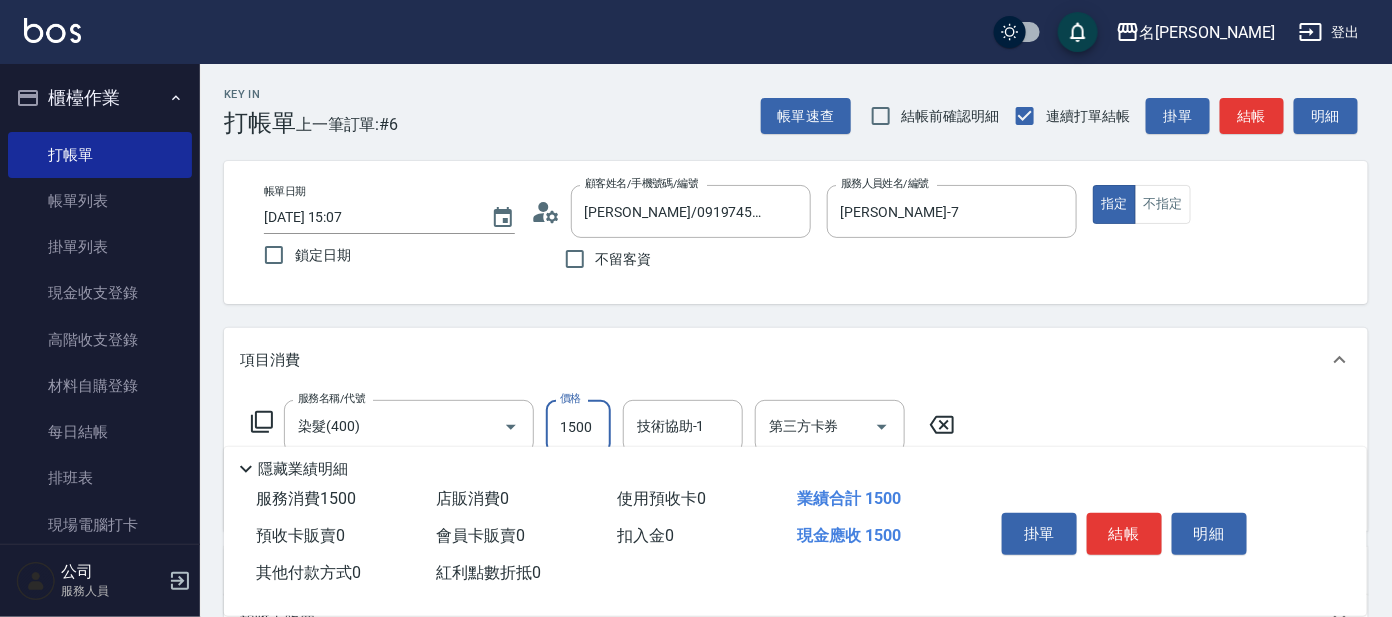 click on "1500" at bounding box center [578, 427] 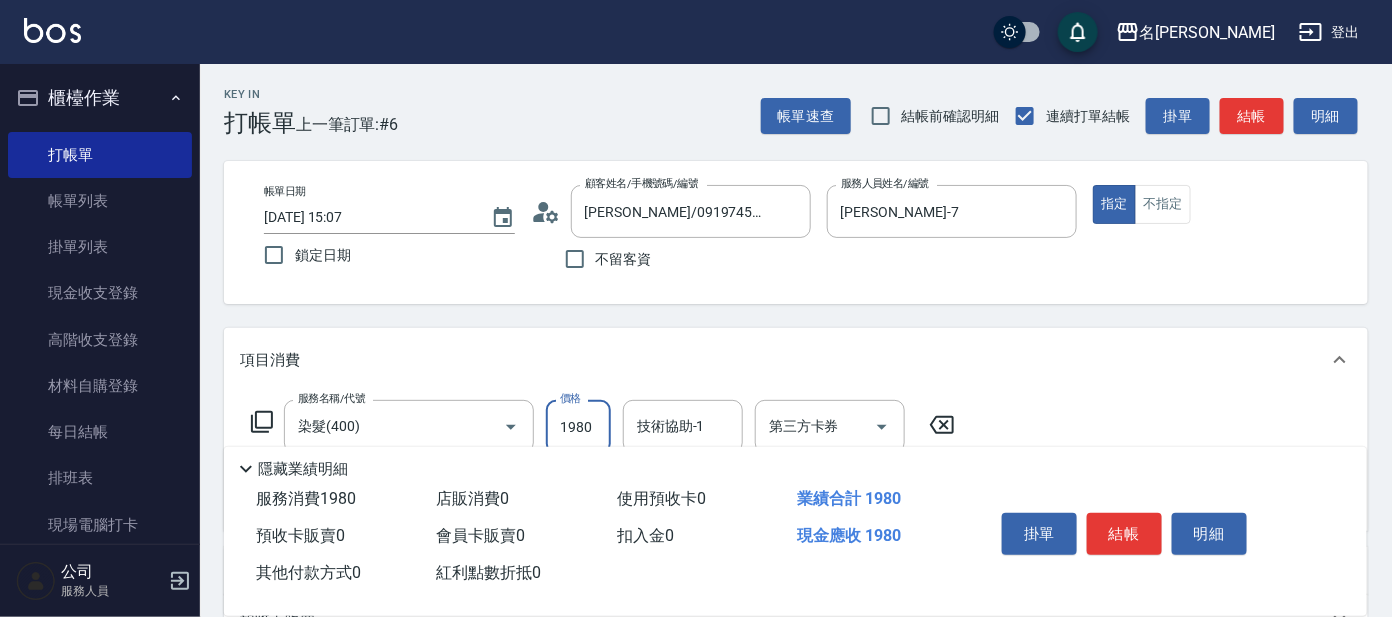 type on "1980" 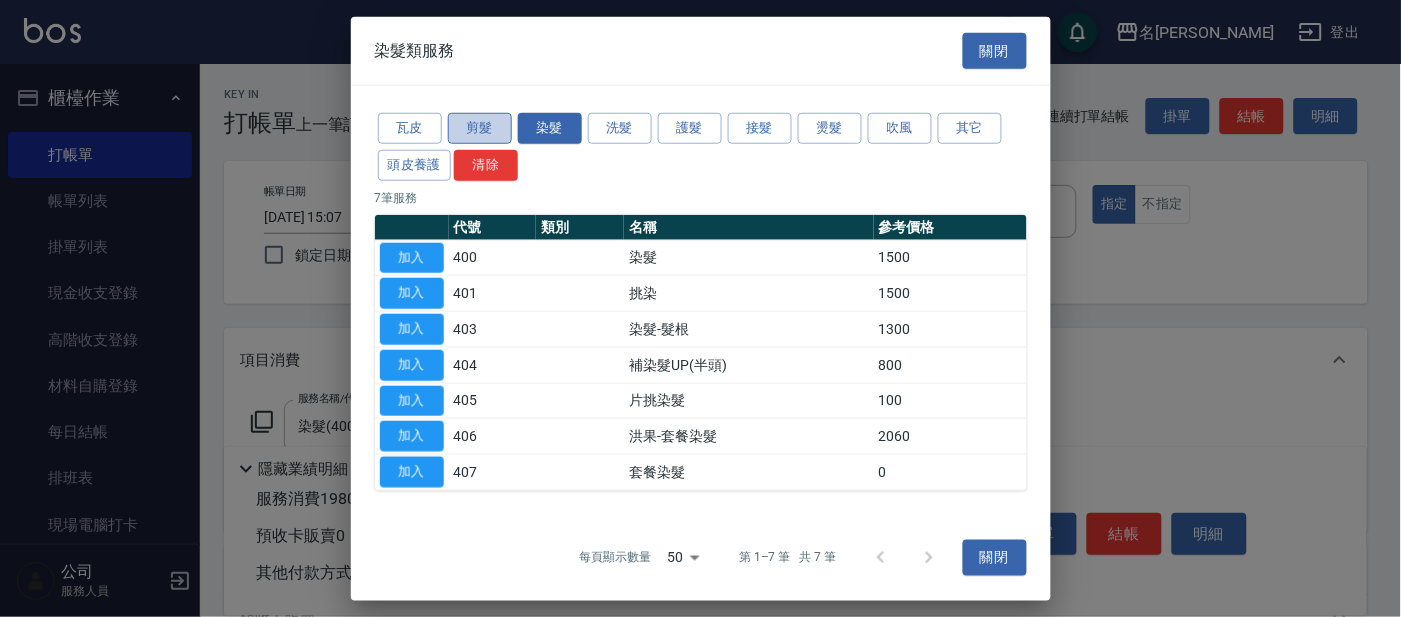 click on "剪髮" at bounding box center [480, 128] 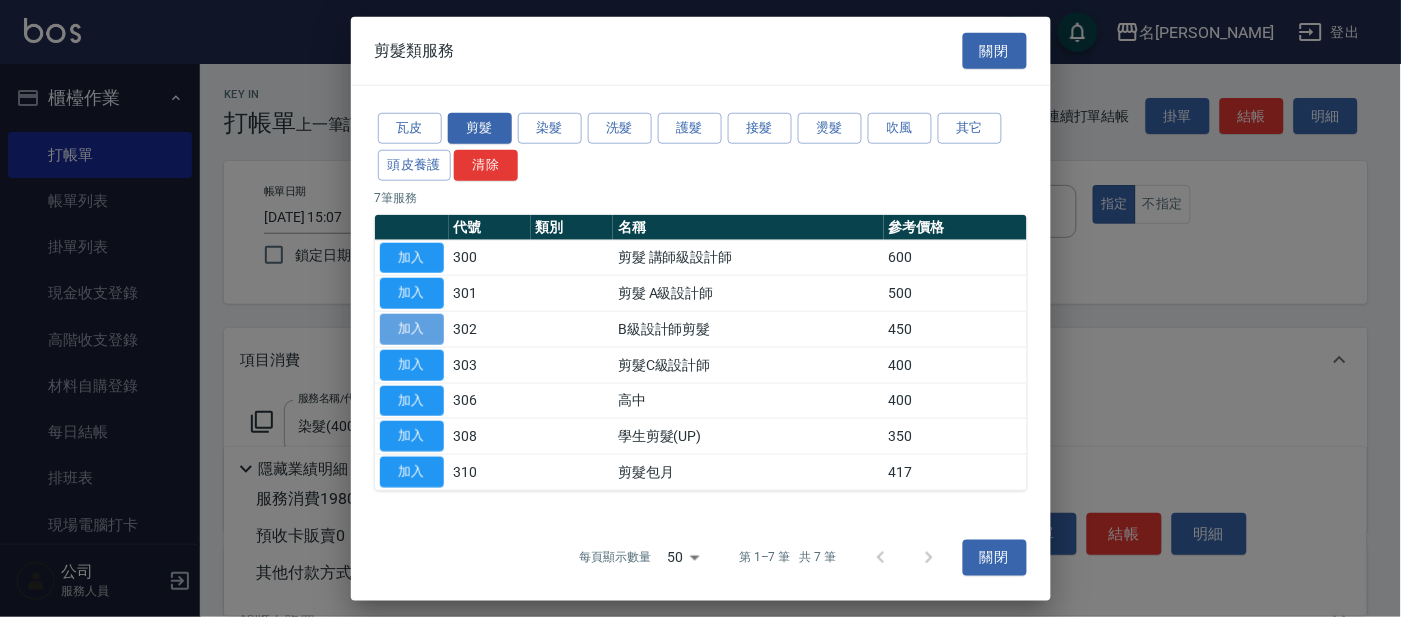click on "加入" at bounding box center [412, 329] 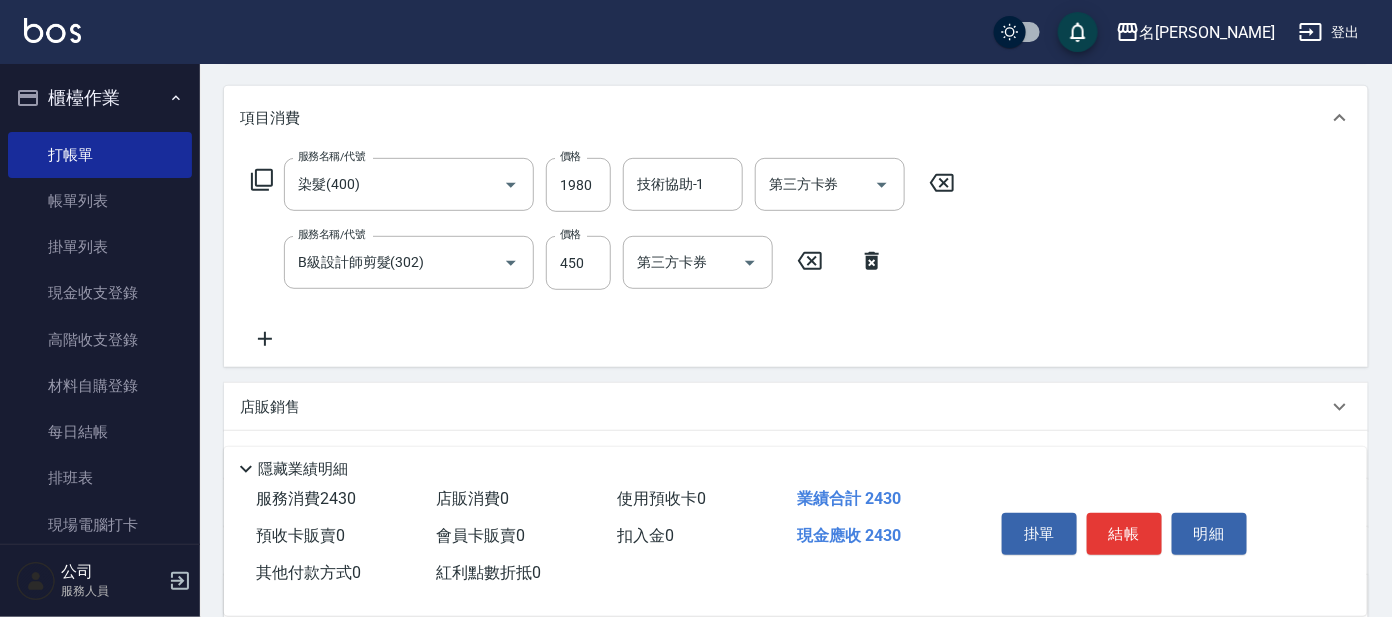 scroll, scrollTop: 374, scrollLeft: 0, axis: vertical 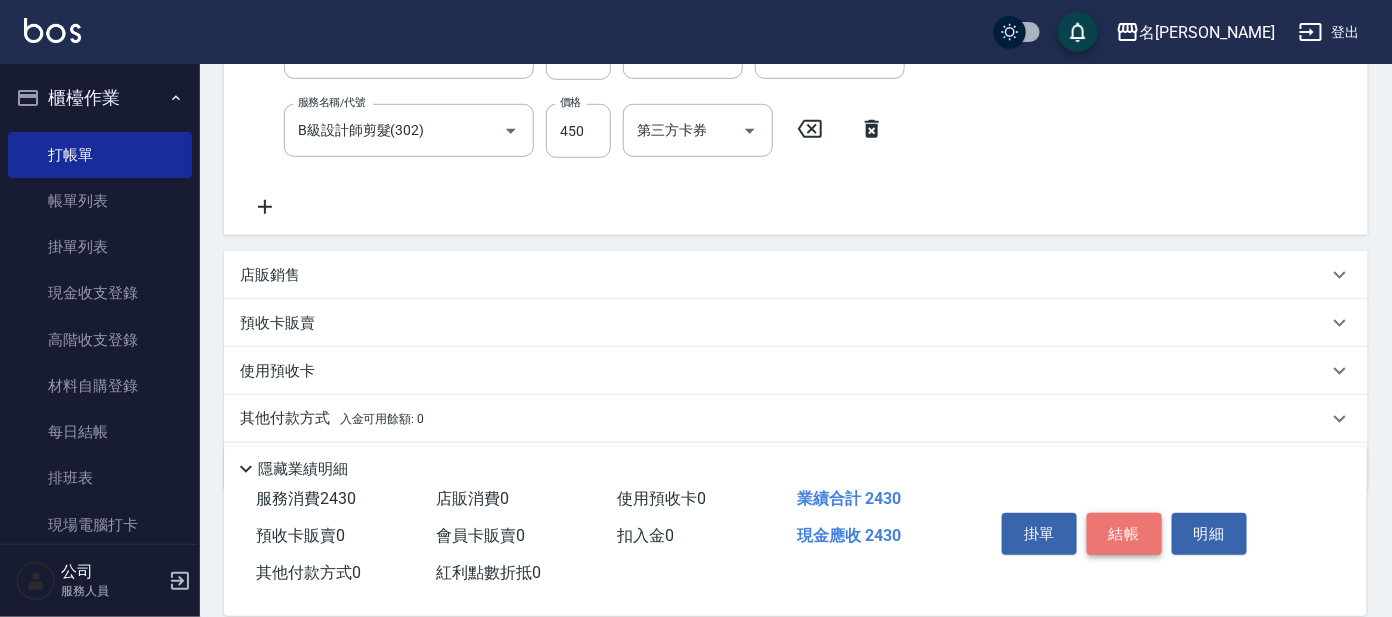 click on "結帳" at bounding box center (1124, 534) 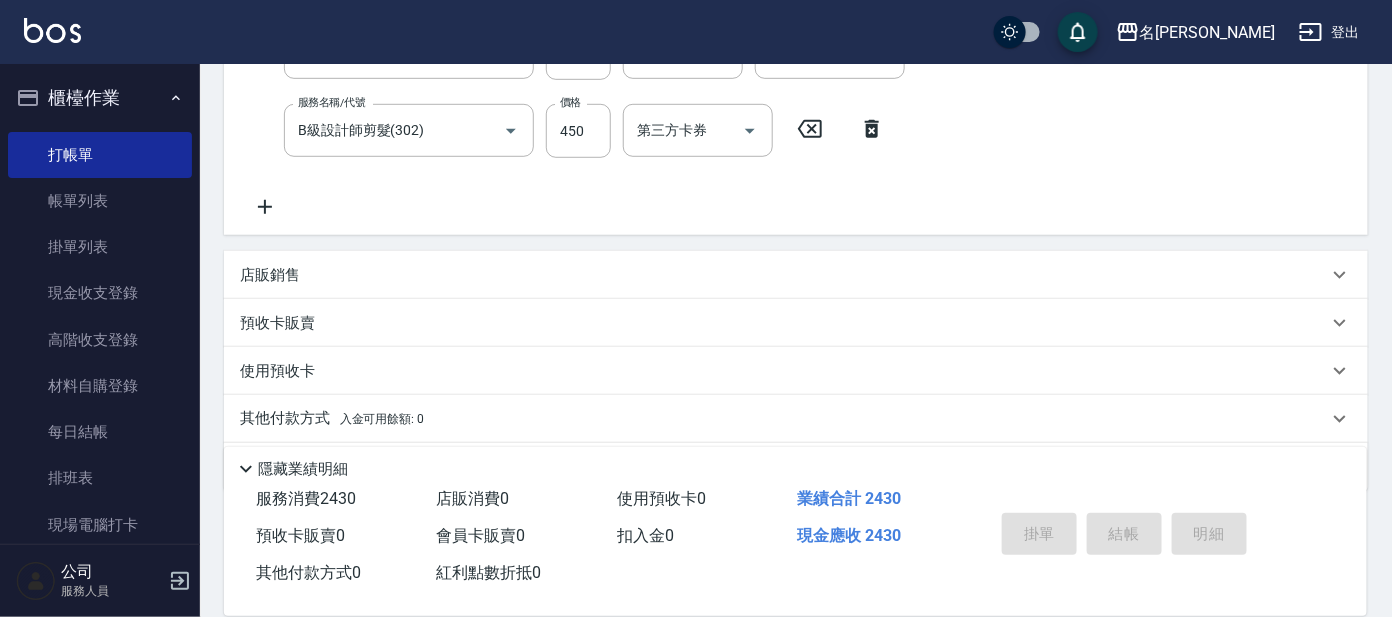type on "[DATE] 15:09" 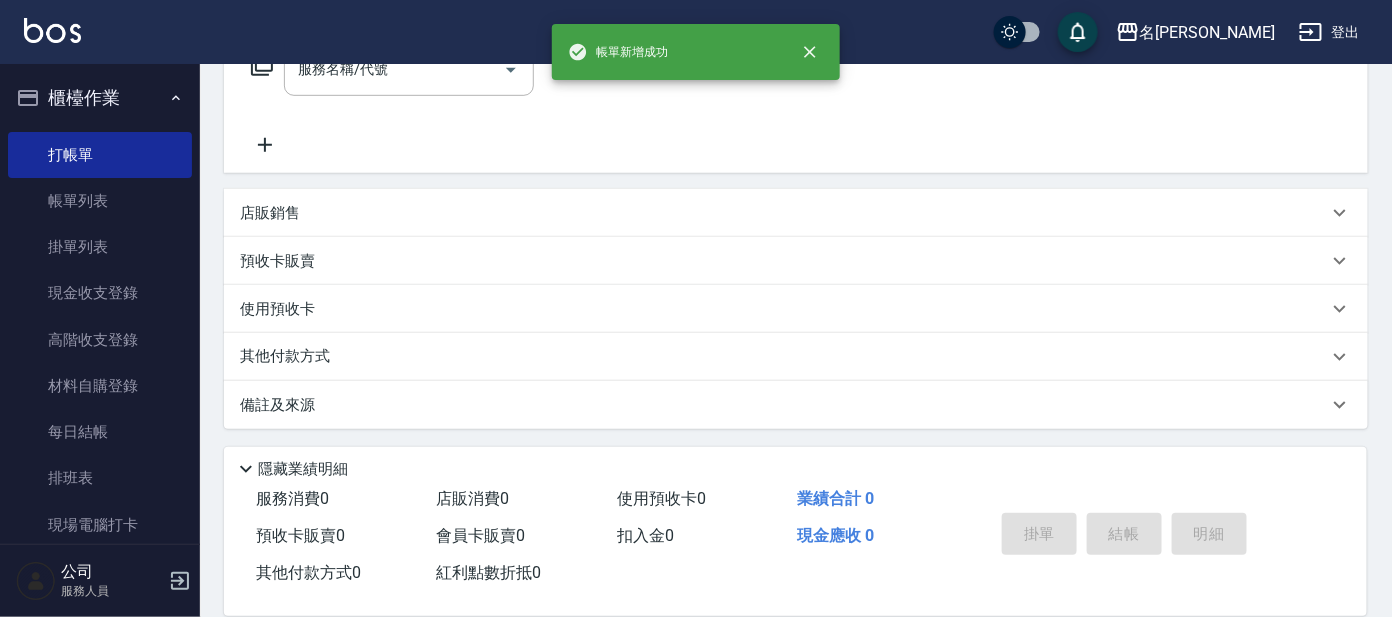 scroll, scrollTop: 0, scrollLeft: 0, axis: both 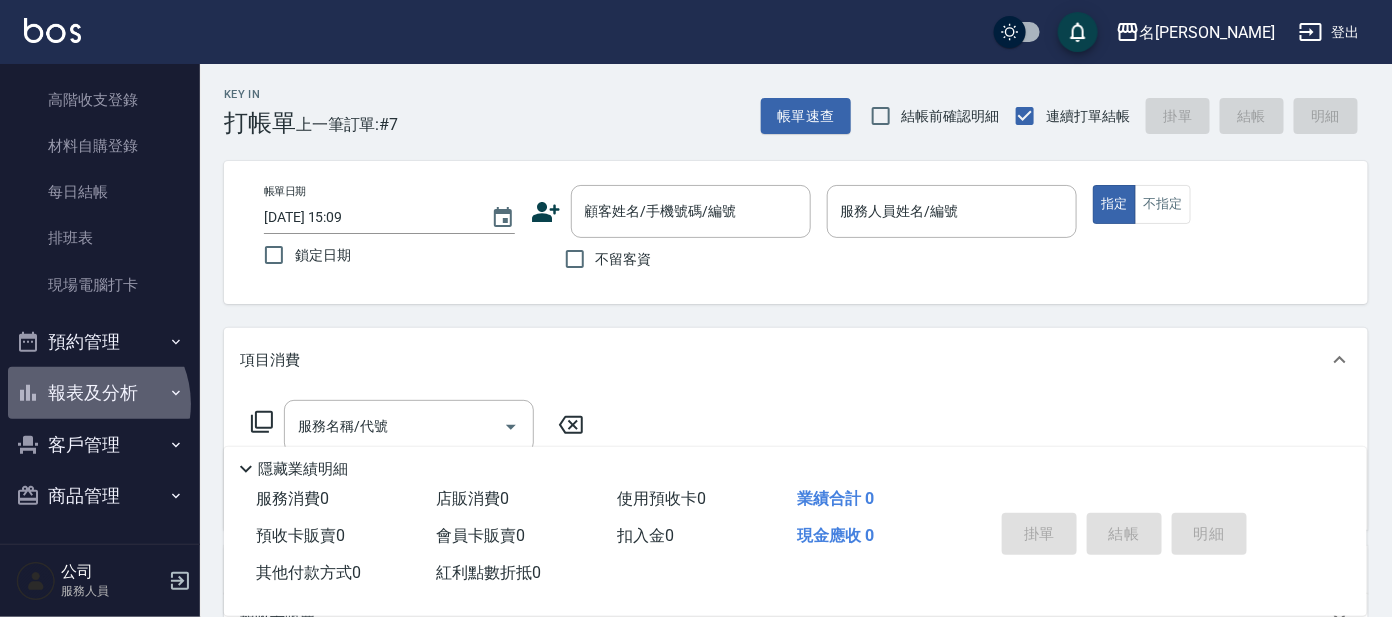 click on "報表及分析" at bounding box center (100, 393) 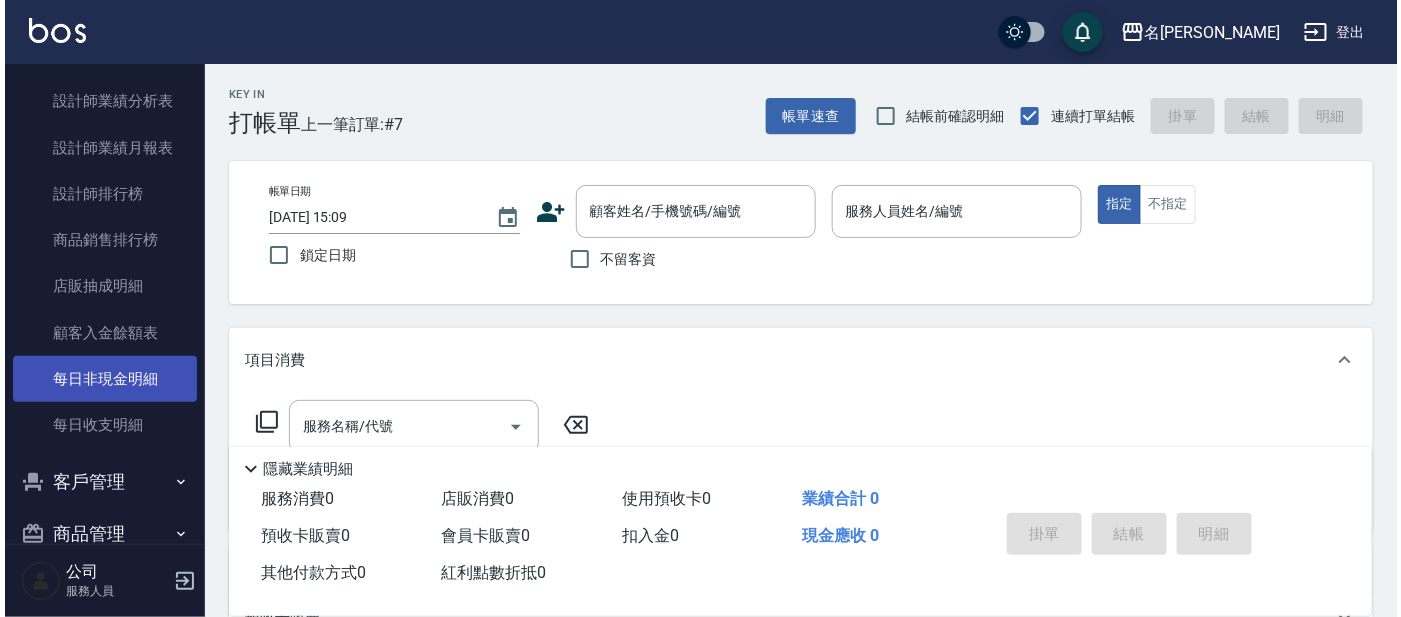 scroll, scrollTop: 1054, scrollLeft: 0, axis: vertical 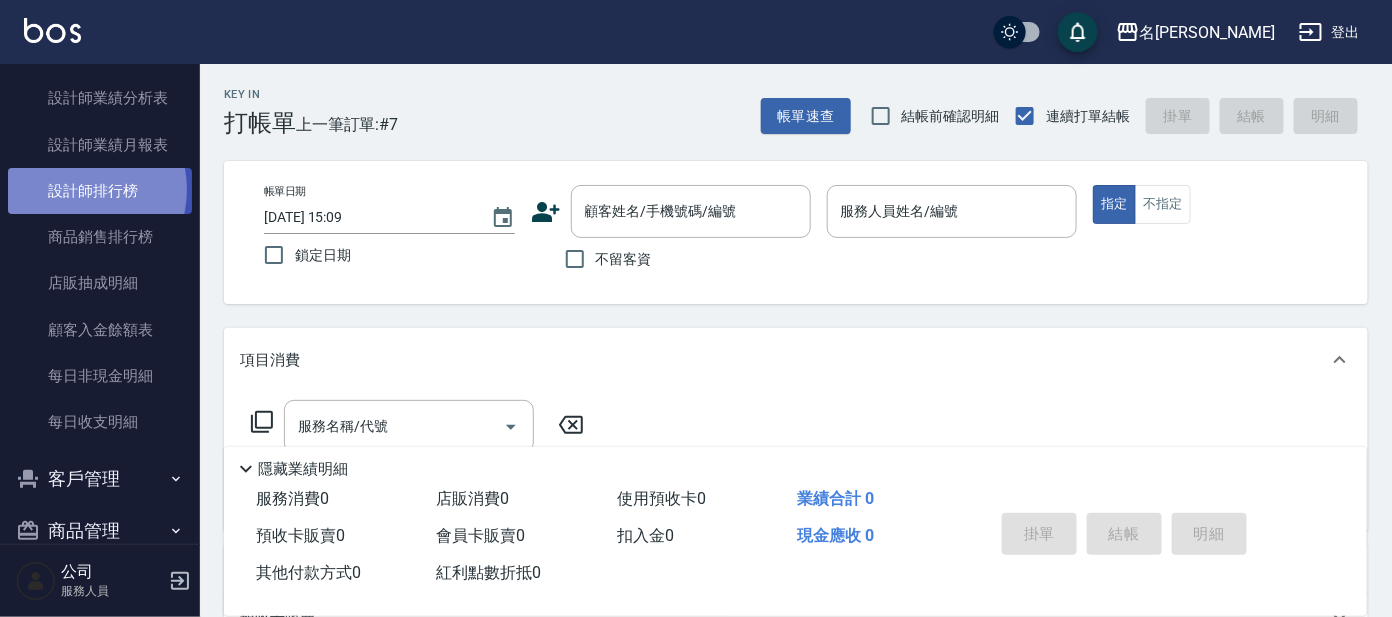 click on "設計師排行榜" at bounding box center (100, 191) 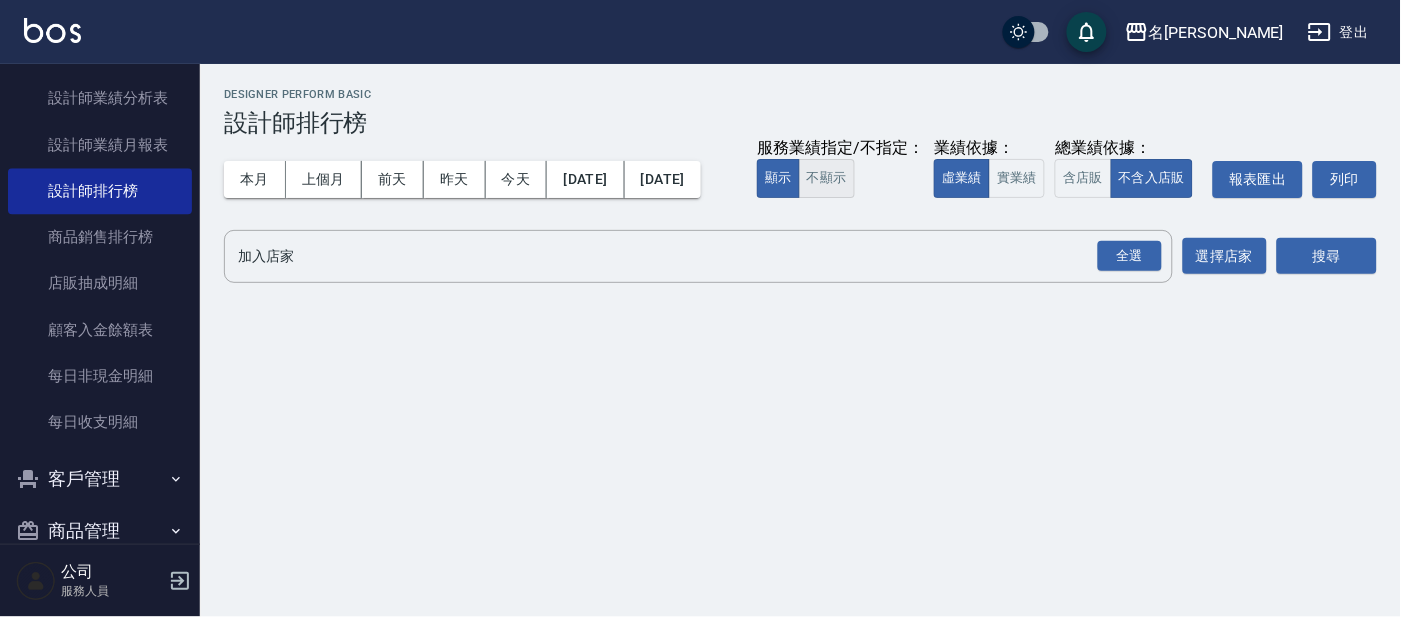 click on "不顯示" at bounding box center (827, 178) 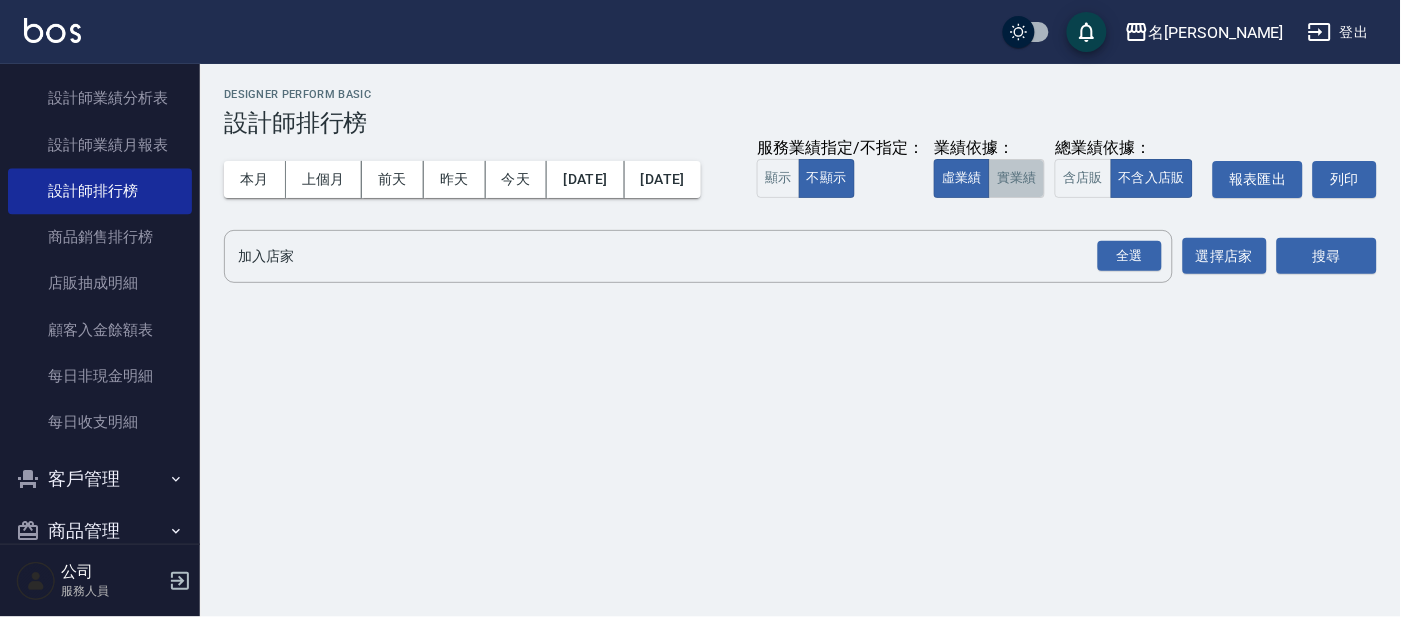 click on "實業績" at bounding box center (1017, 178) 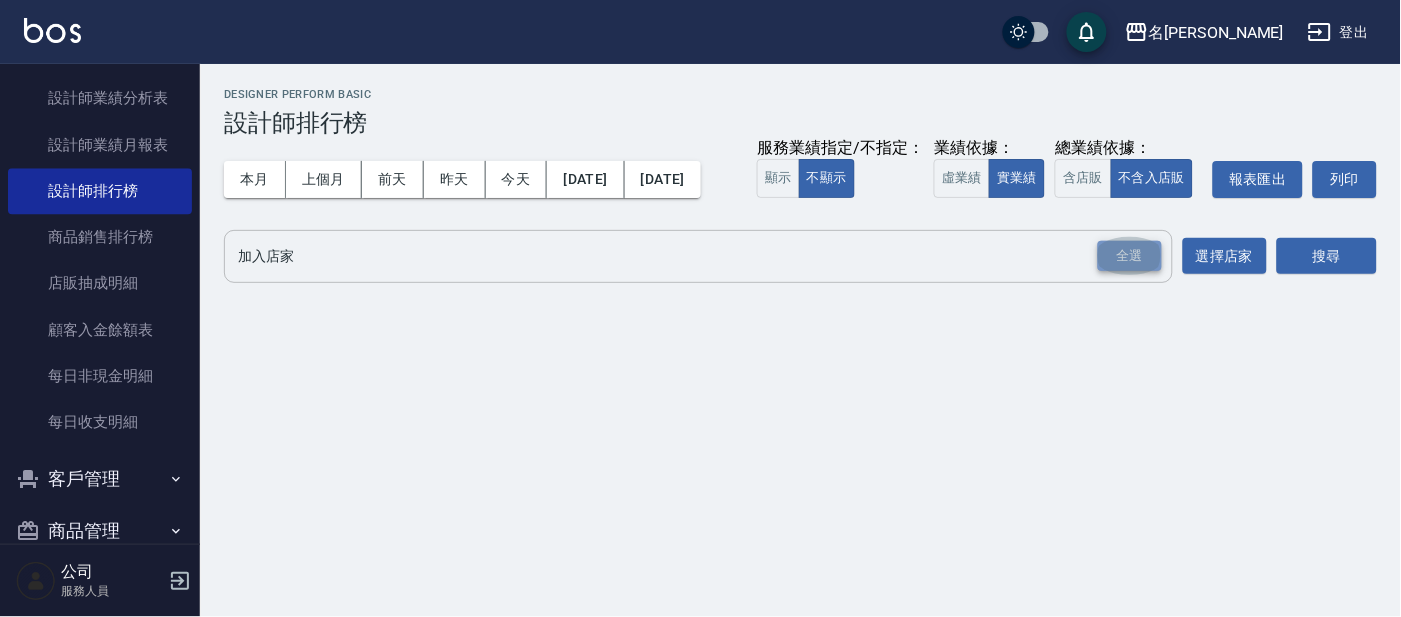 click on "全選" at bounding box center [1130, 256] 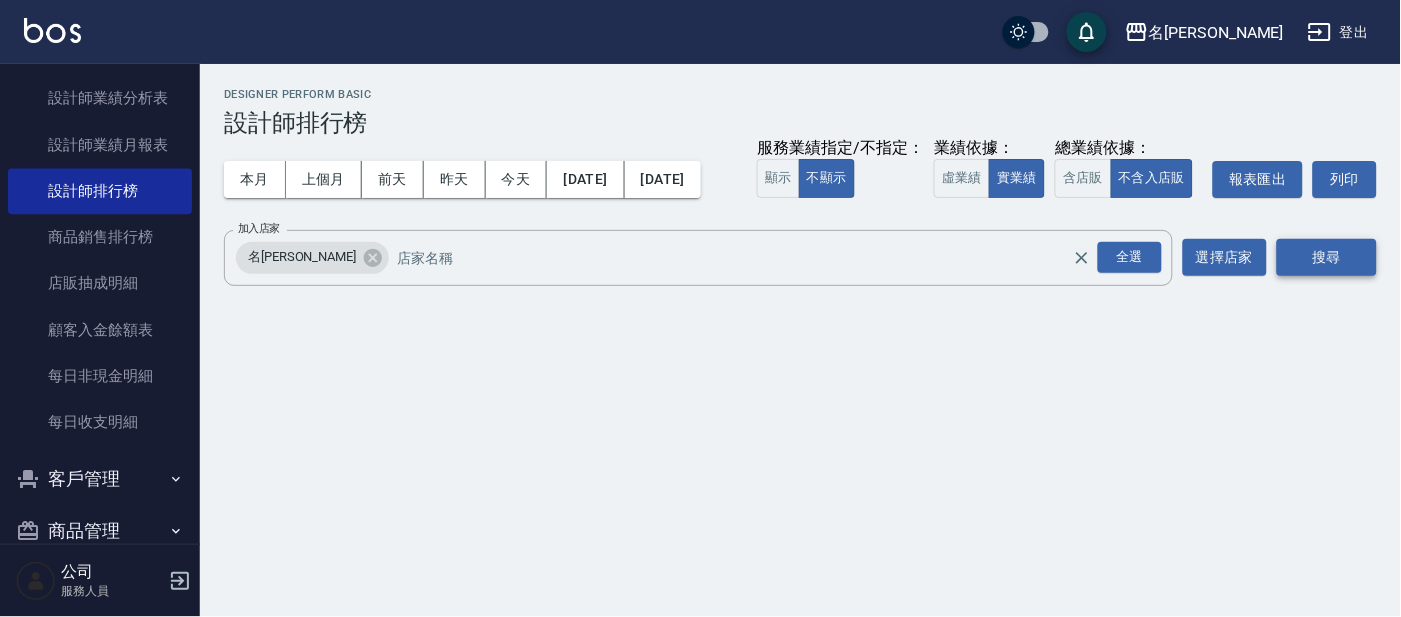 click on "搜尋" at bounding box center [1327, 257] 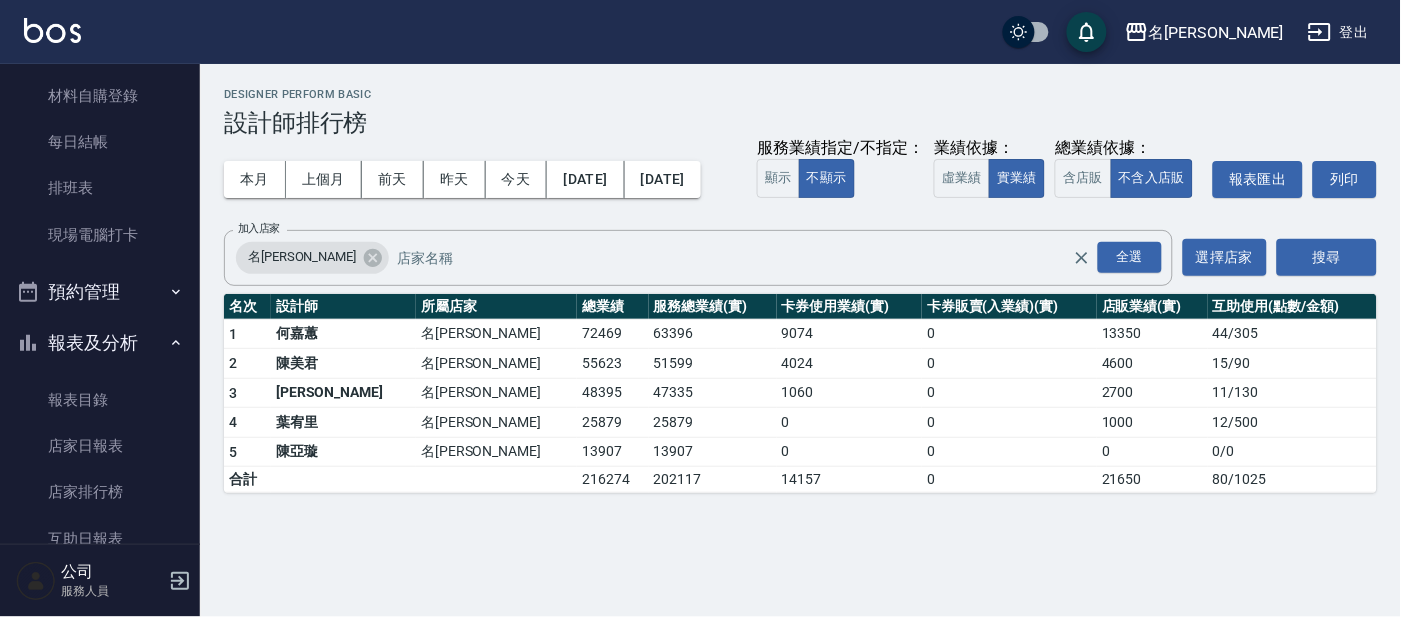 scroll, scrollTop: 205, scrollLeft: 0, axis: vertical 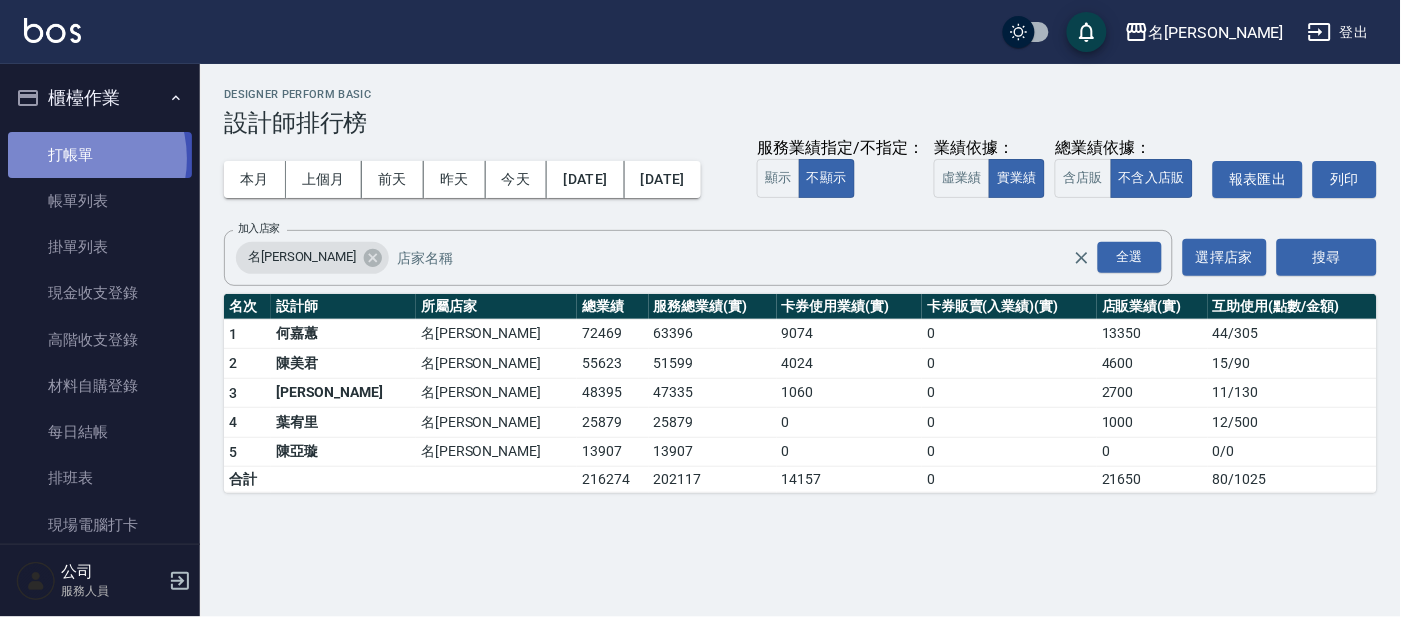 click on "打帳單" at bounding box center [100, 155] 